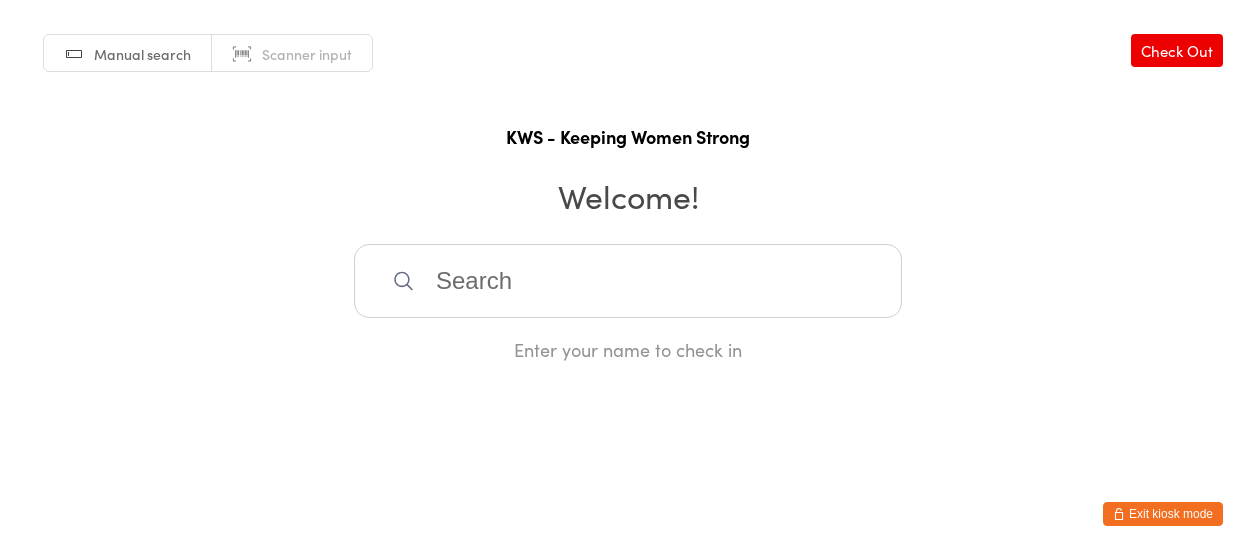 scroll, scrollTop: 0, scrollLeft: 0, axis: both 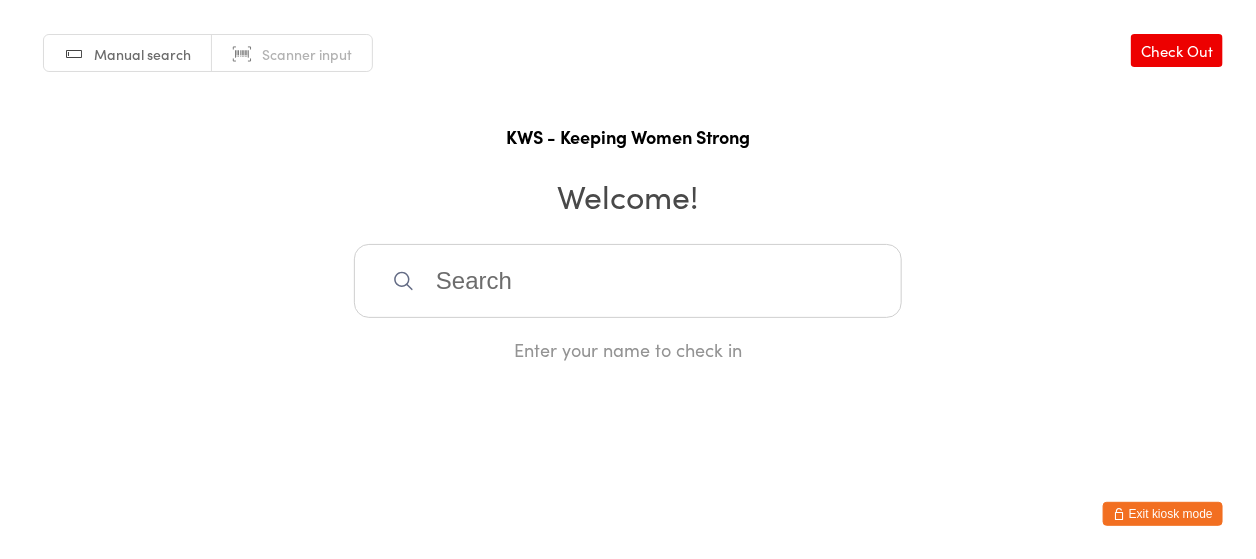 click at bounding box center (628, 281) 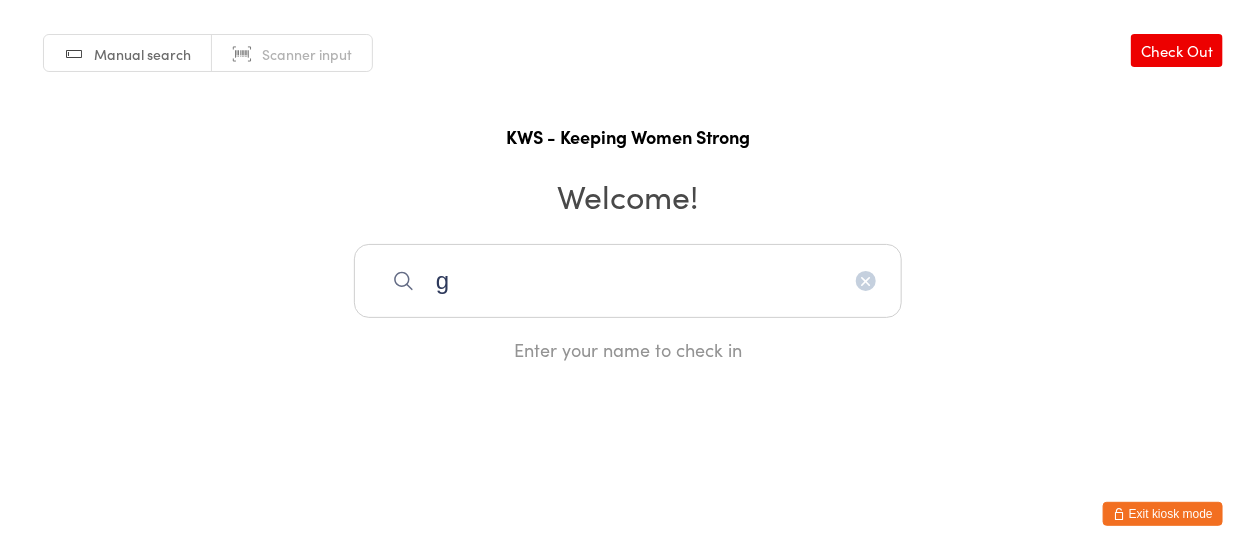 type on "g" 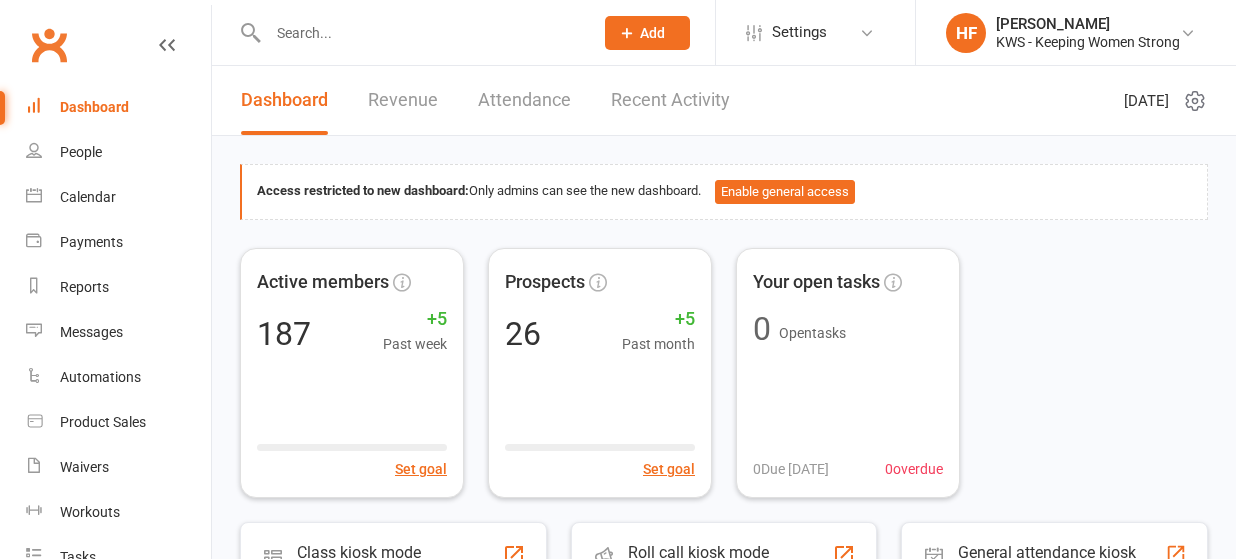 scroll, scrollTop: 0, scrollLeft: 0, axis: both 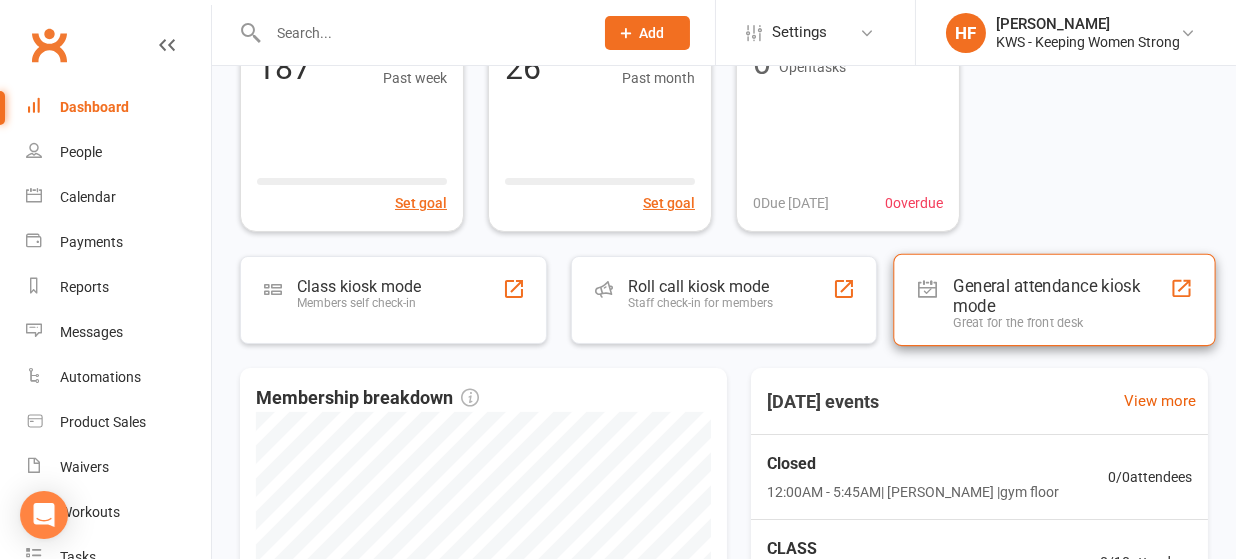 click on "General attendance kiosk mode" at bounding box center (1062, 295) 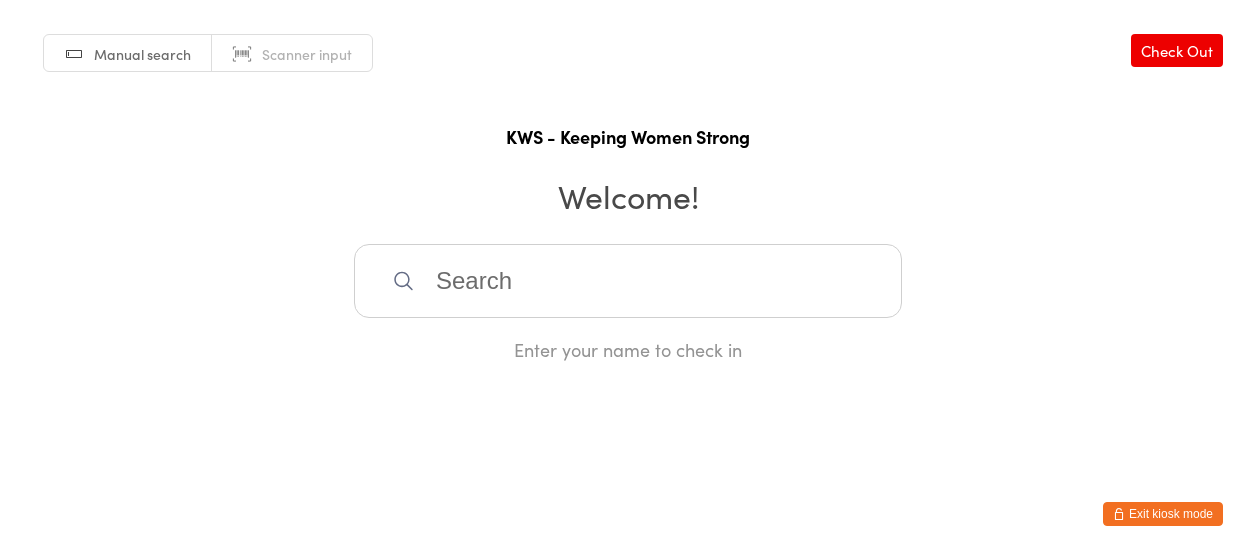 scroll, scrollTop: 0, scrollLeft: 0, axis: both 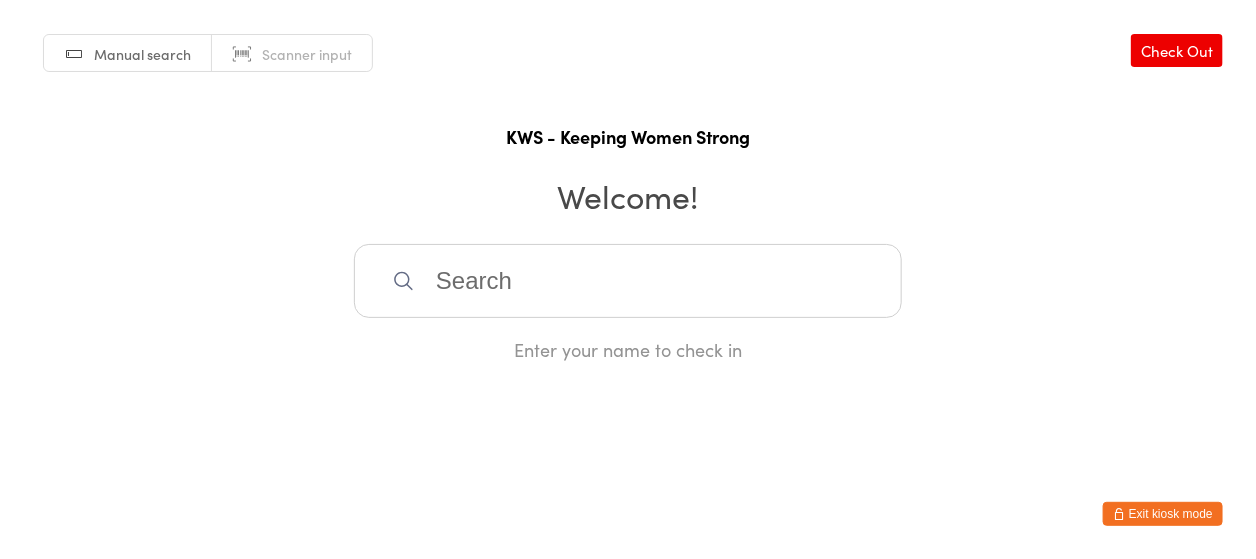 click at bounding box center (628, 281) 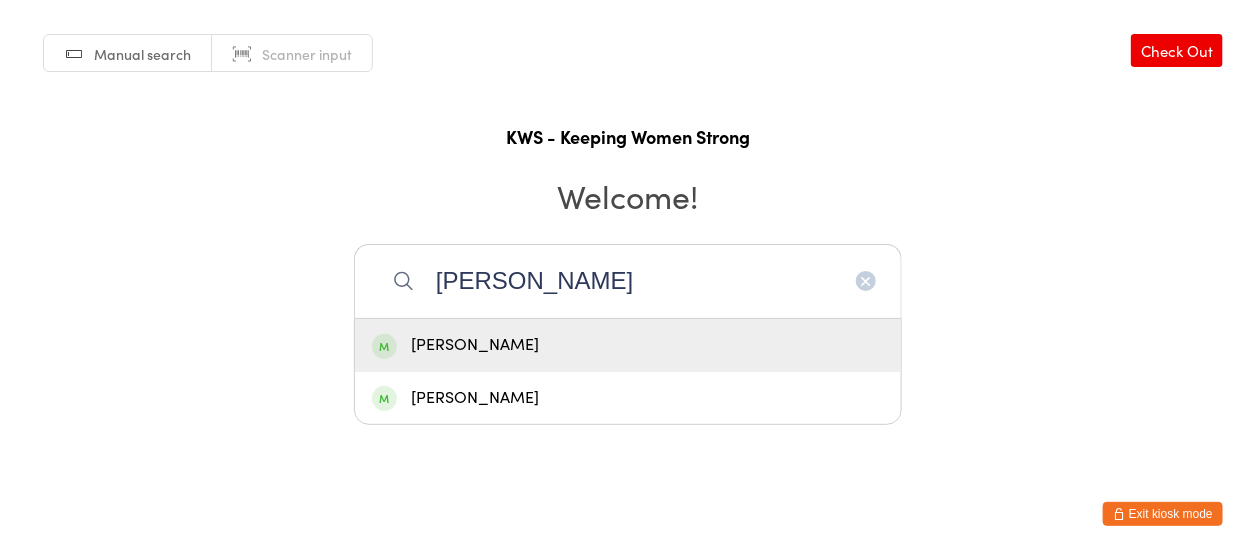 type on "erica" 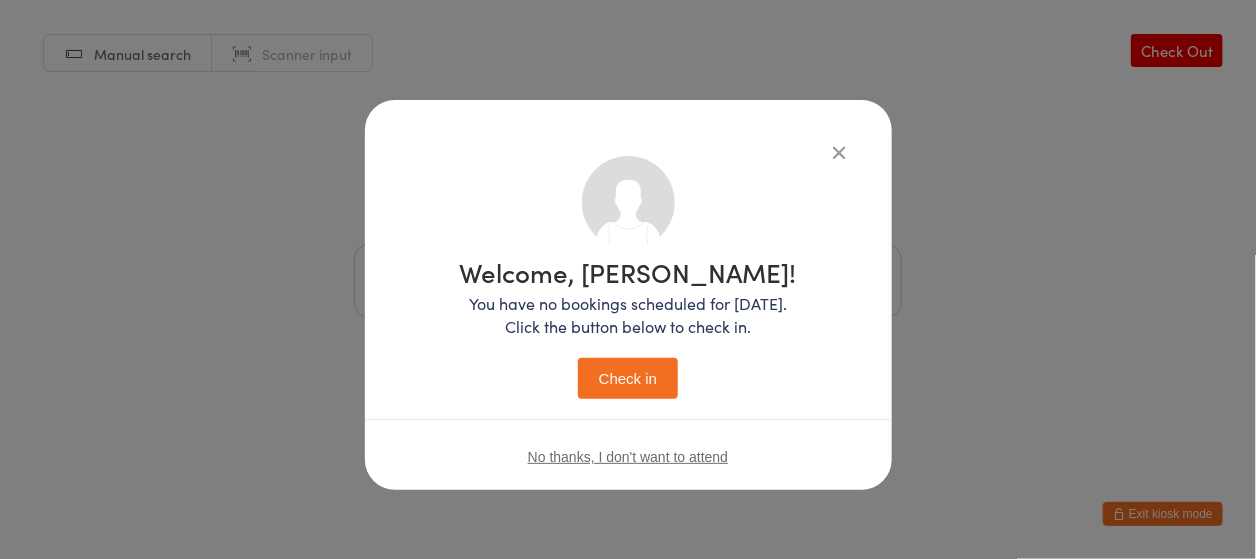 click on "Check in" at bounding box center [628, 378] 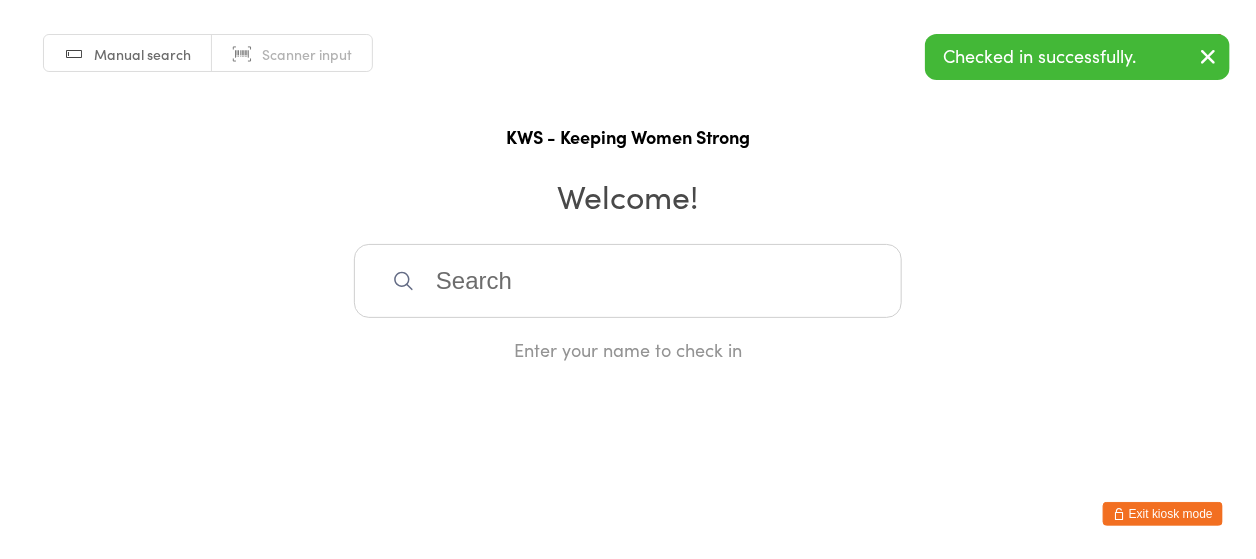 click at bounding box center (628, 281) 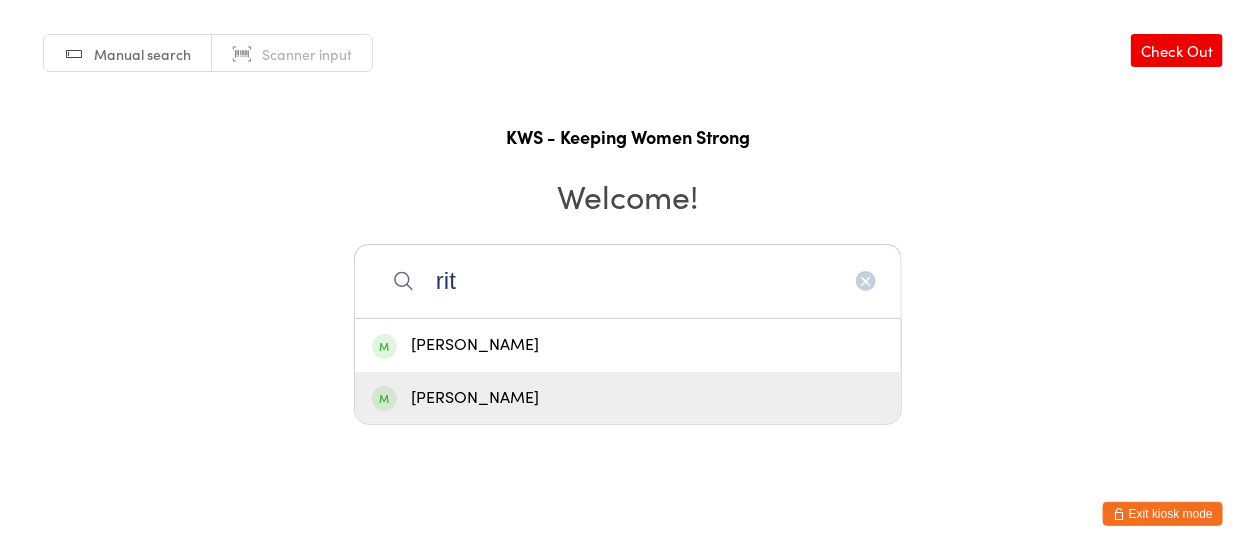 type on "rit" 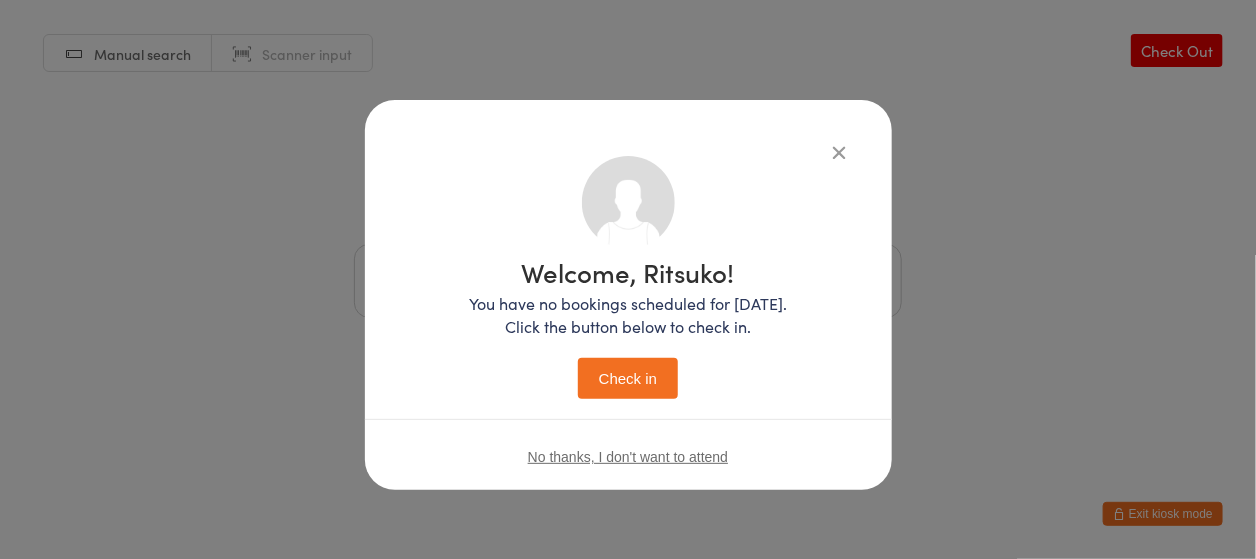 click on "Check in" at bounding box center (628, 378) 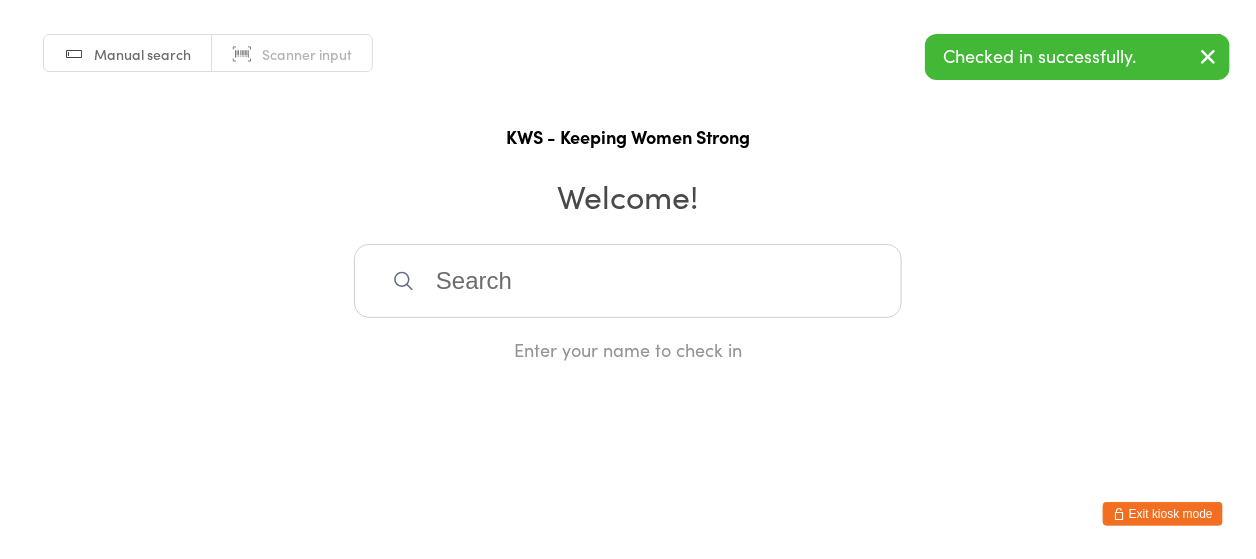 click at bounding box center [628, 281] 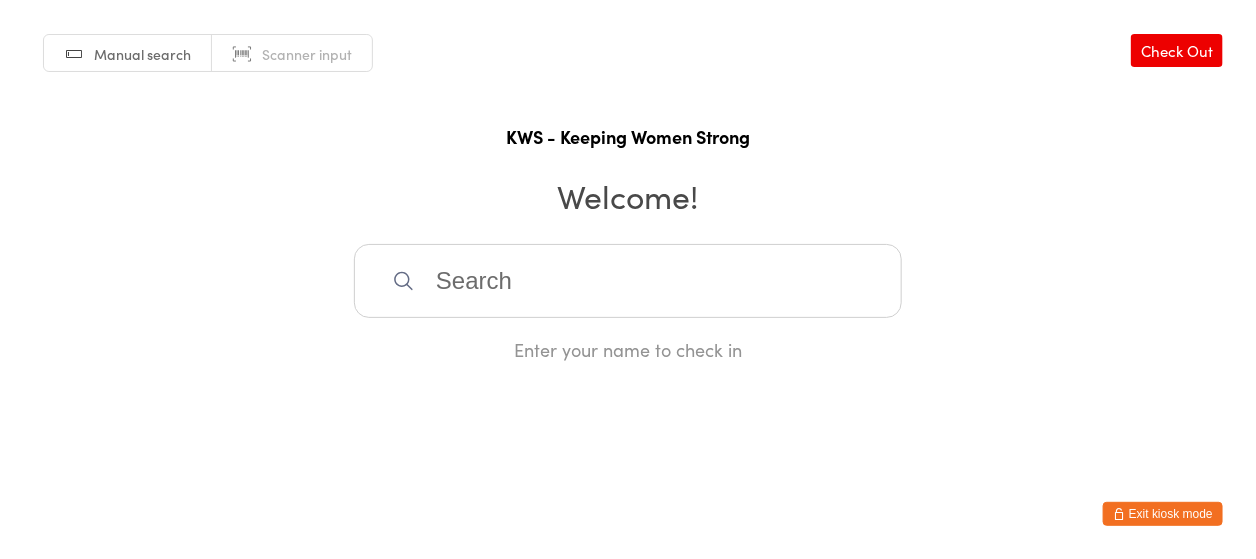 click at bounding box center [628, 281] 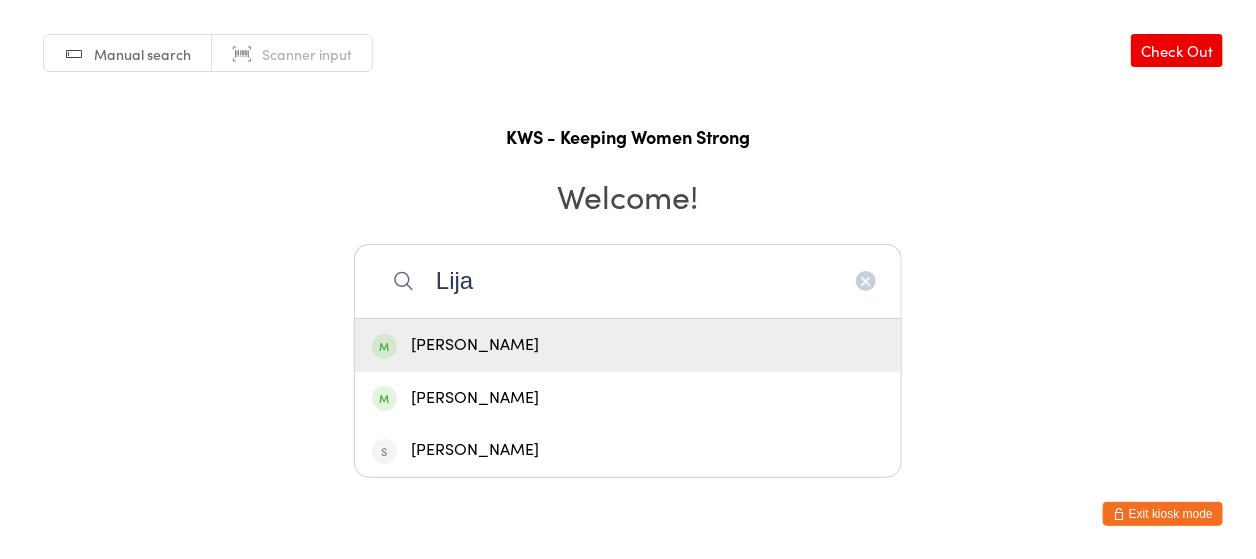 type on "Lija" 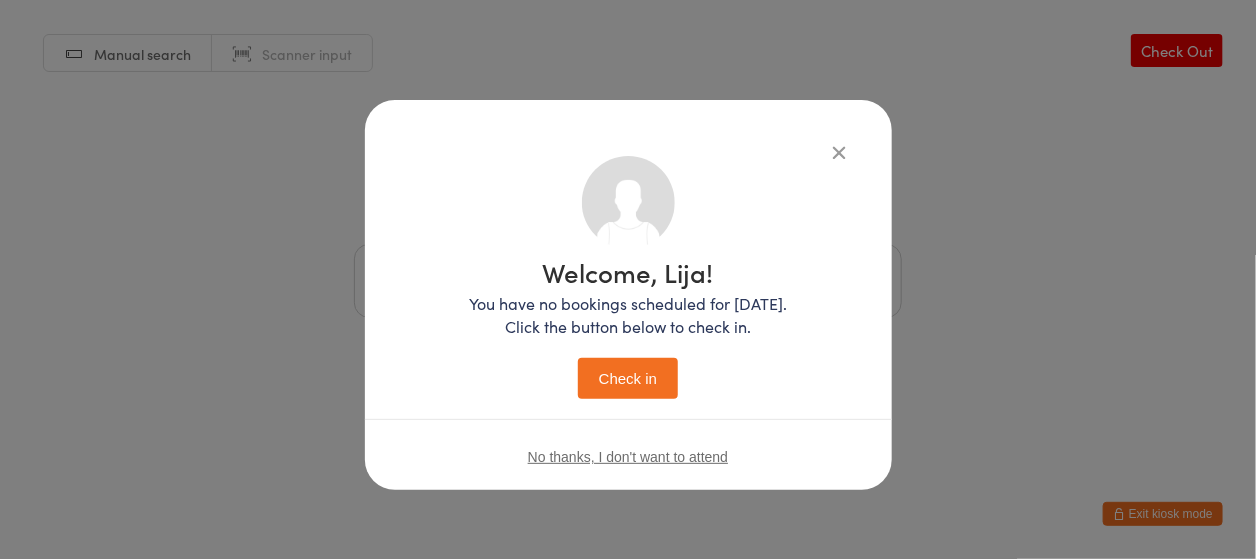 click on "Check in" at bounding box center (628, 378) 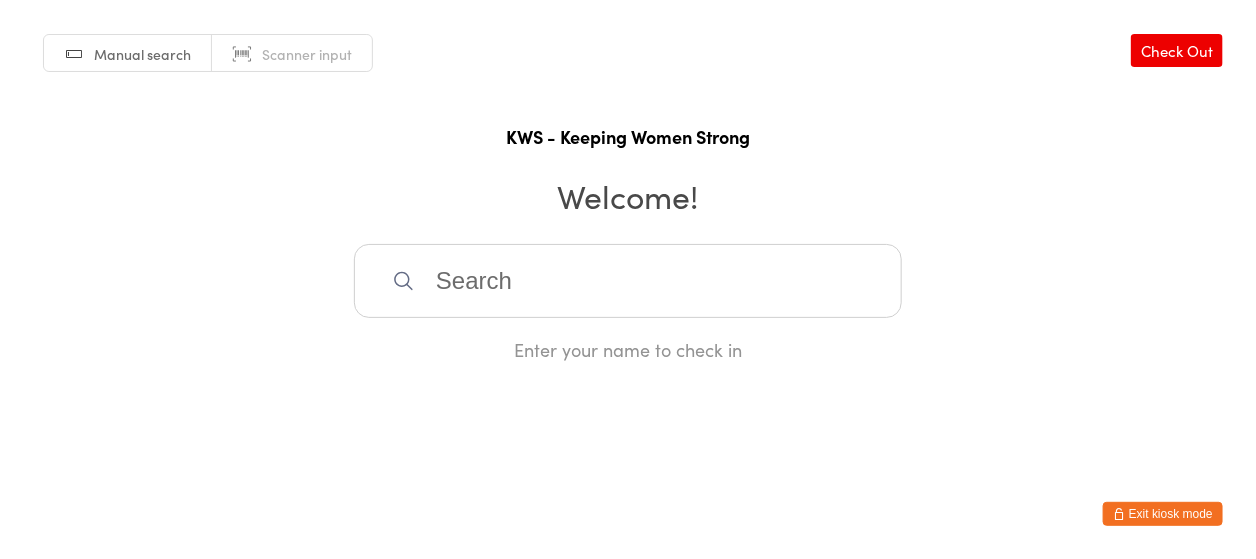 click at bounding box center (628, 281) 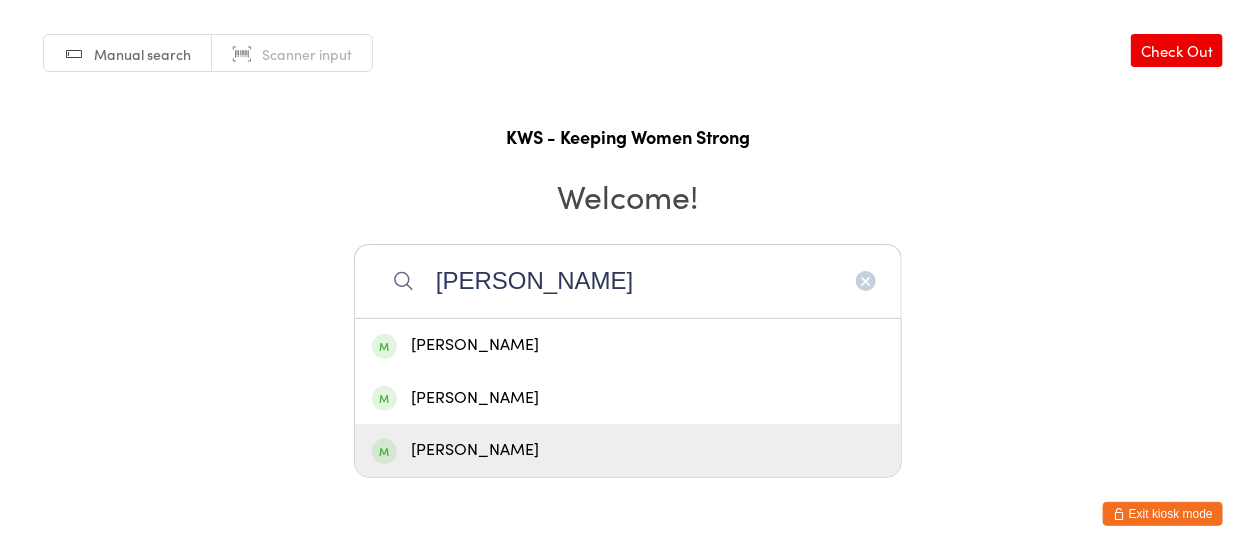 type on "kerr" 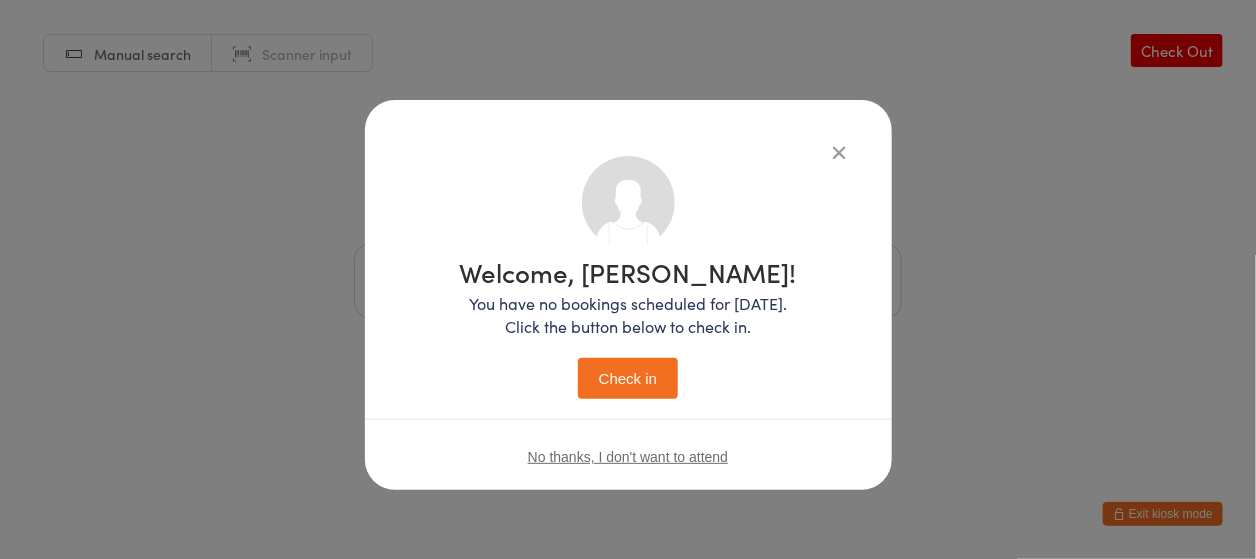 click on "Check in" at bounding box center [628, 378] 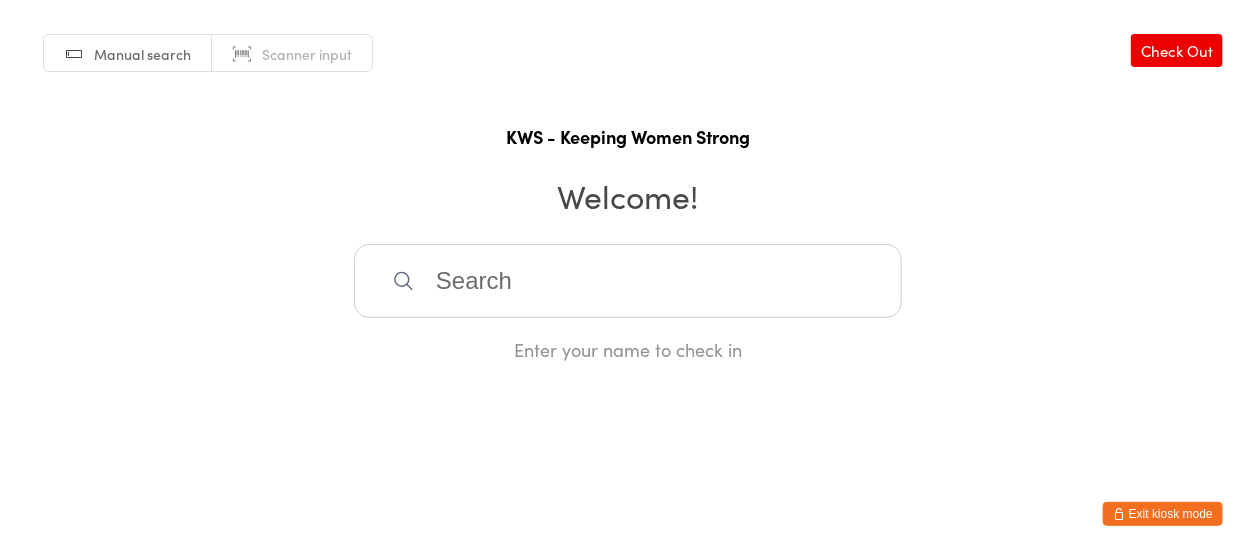 click at bounding box center [628, 281] 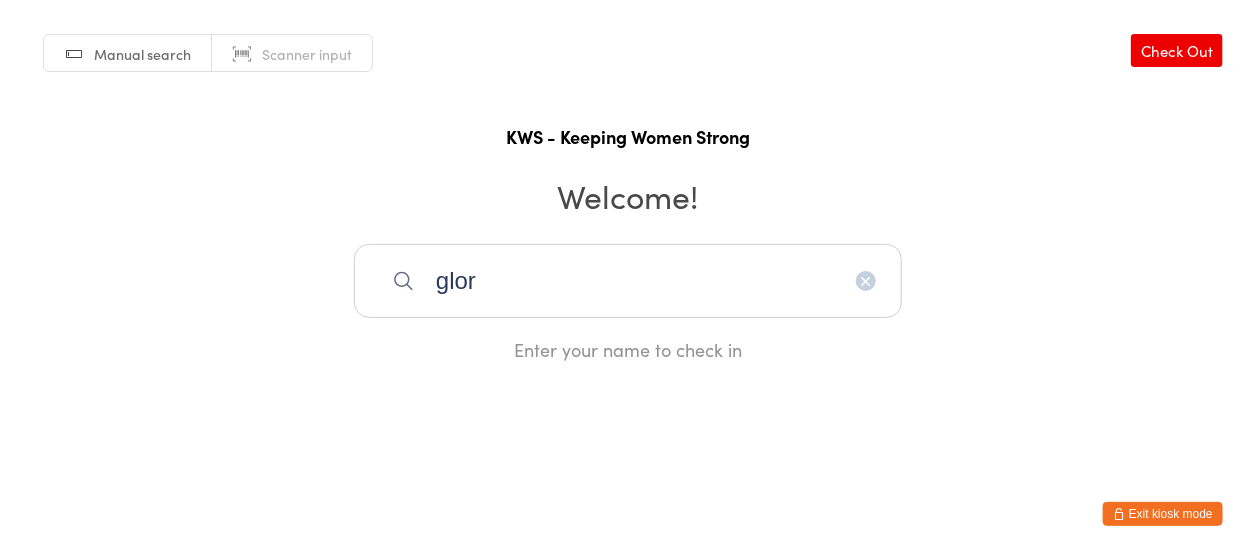 type on "glory" 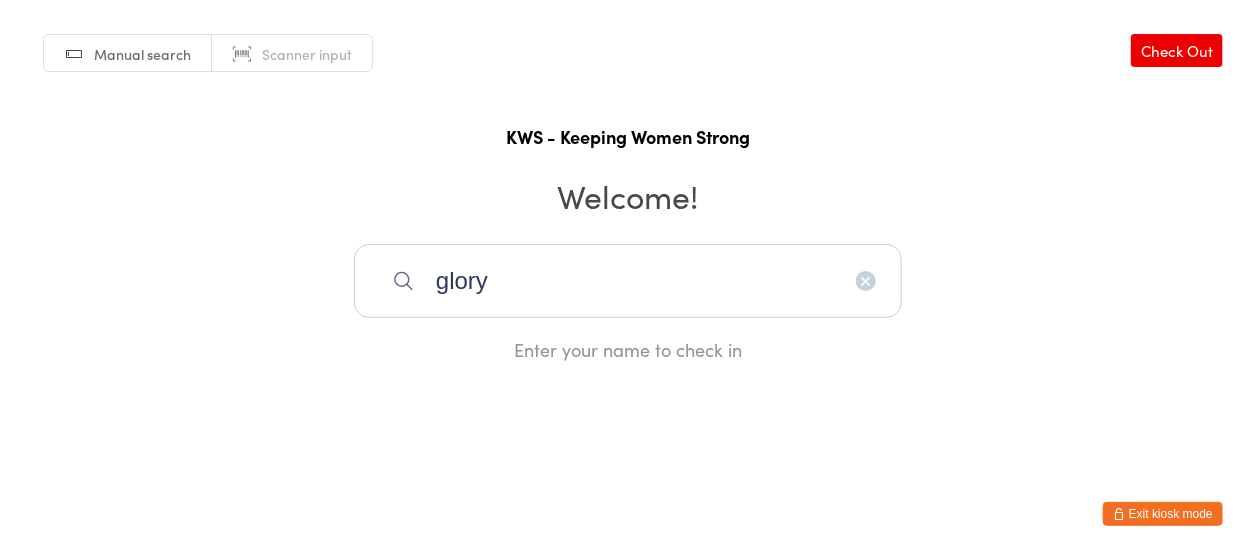 type 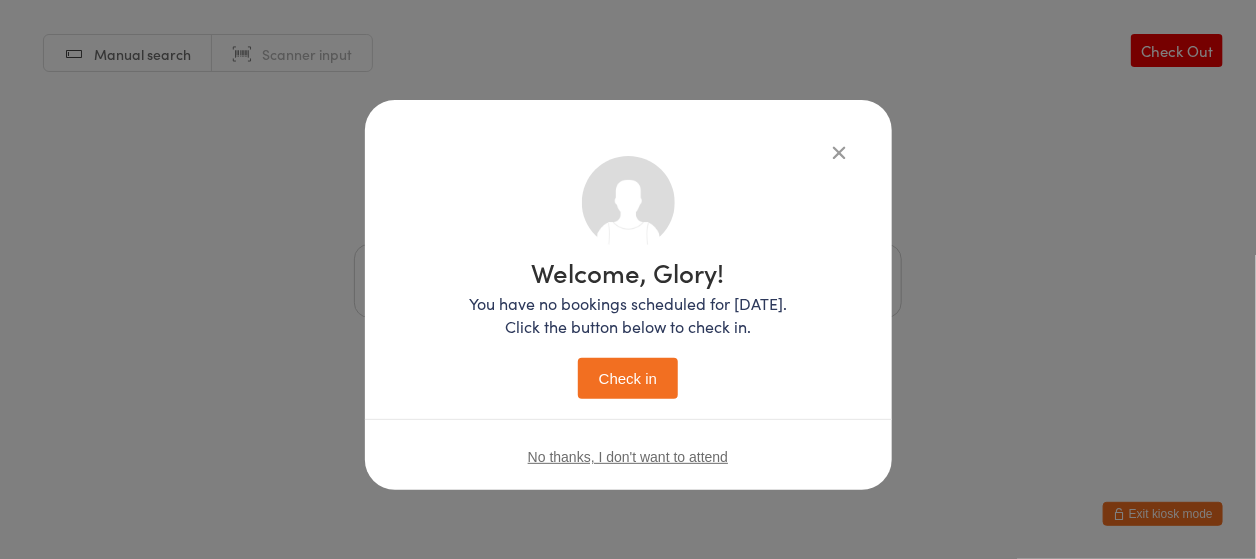 type 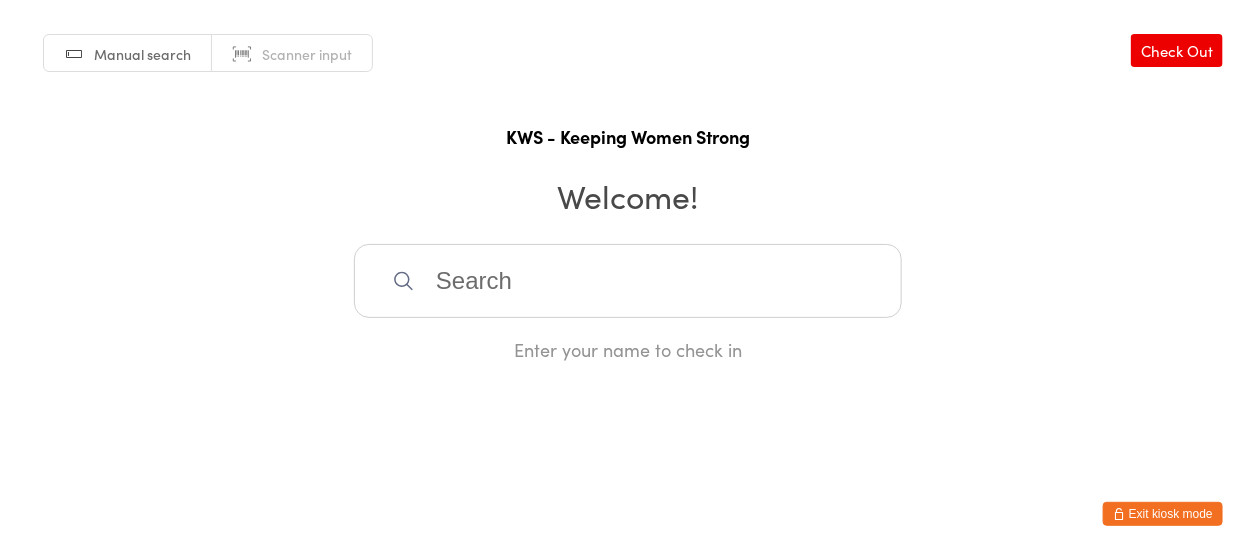 click at bounding box center (628, 281) 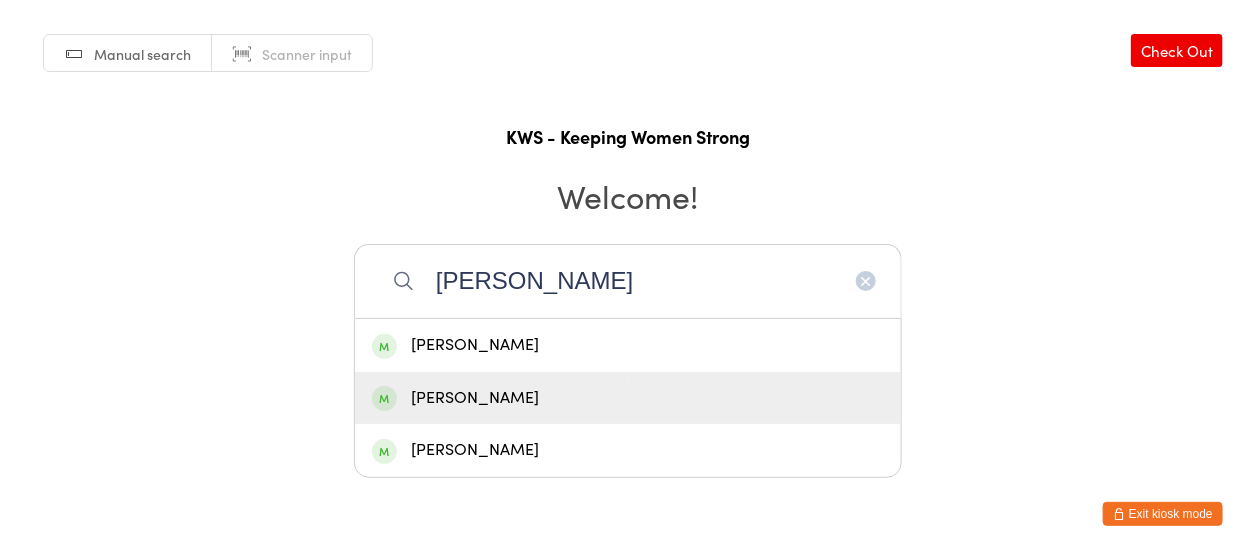 type on "Faye" 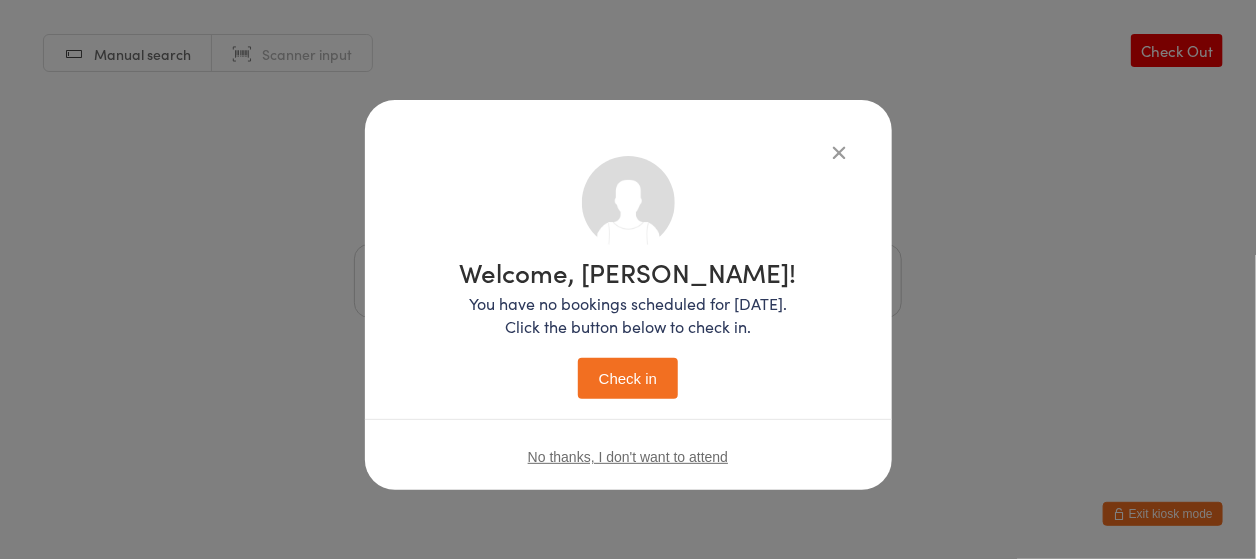 click on "Check in" at bounding box center [628, 378] 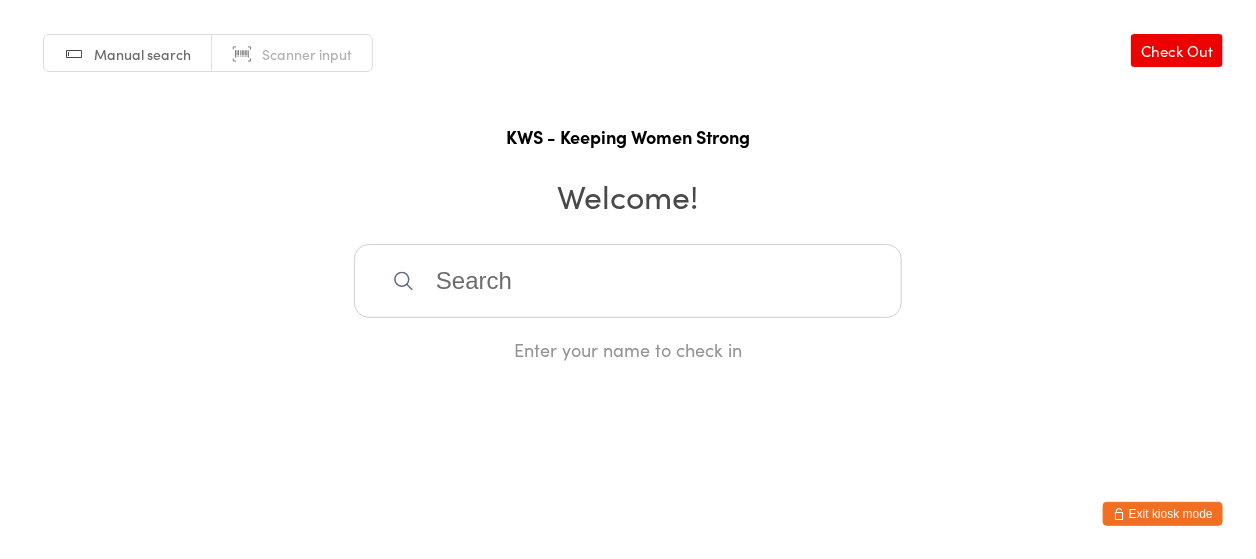click at bounding box center [628, 281] 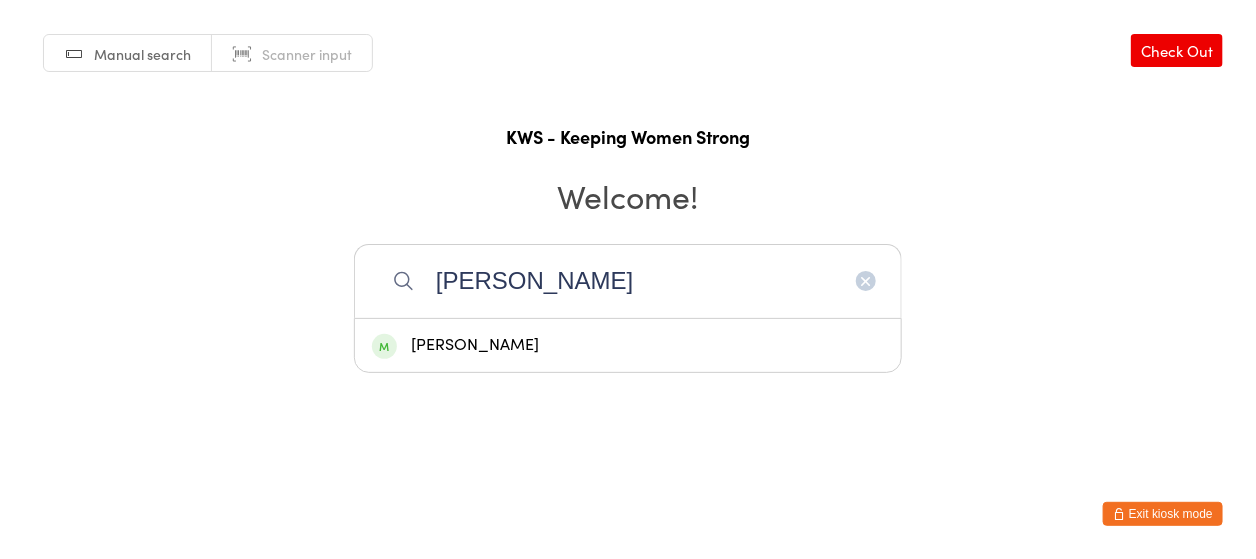 type on "gill" 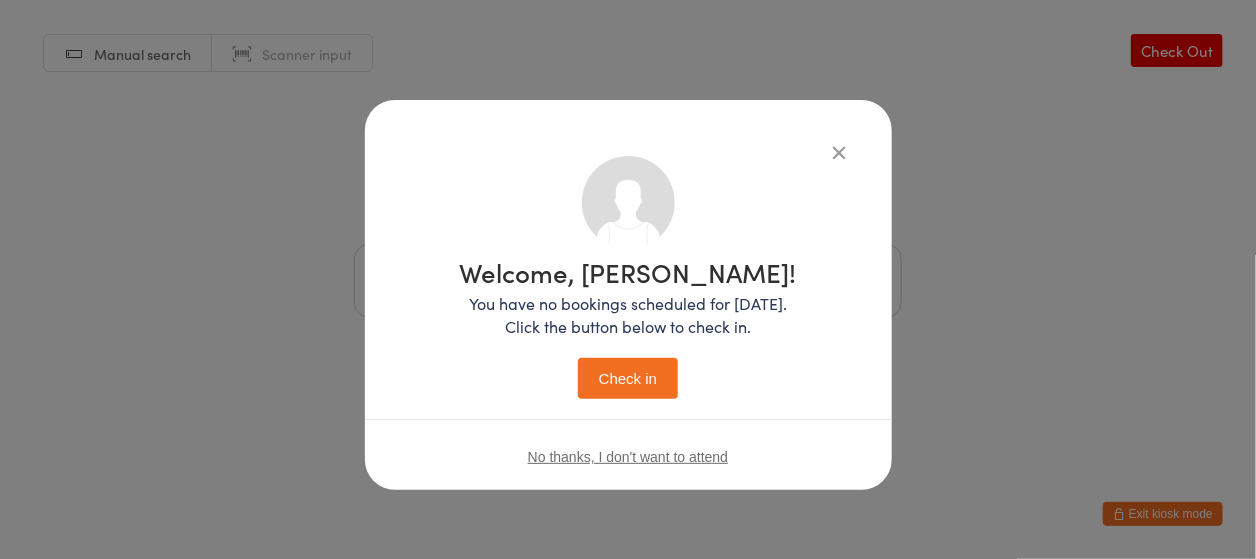 click on "Check in" at bounding box center (628, 378) 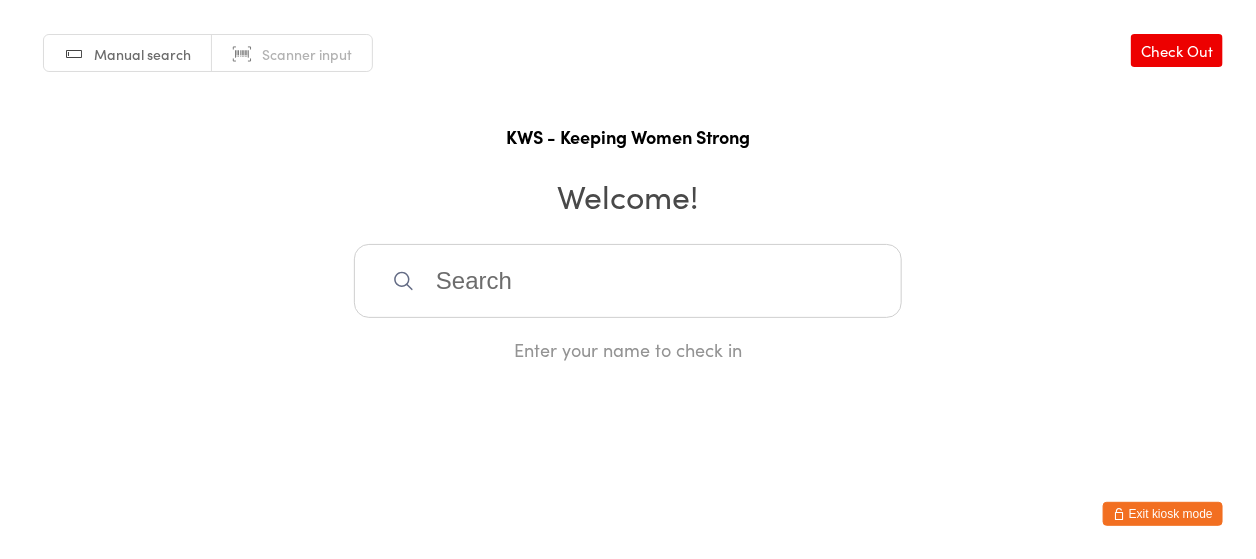 click at bounding box center (628, 281) 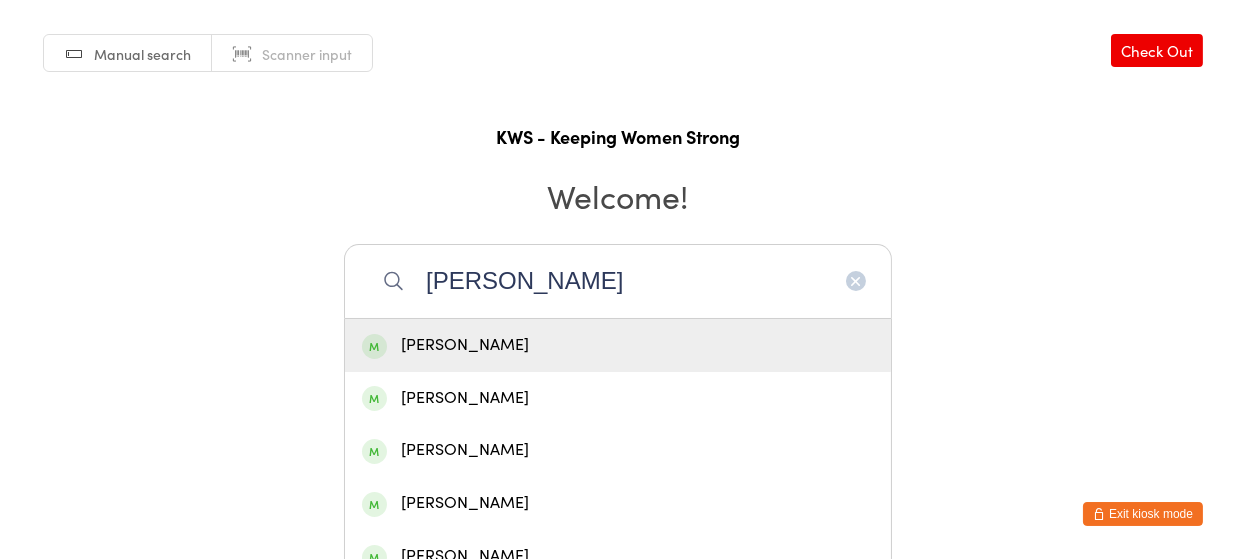 type on "janet" 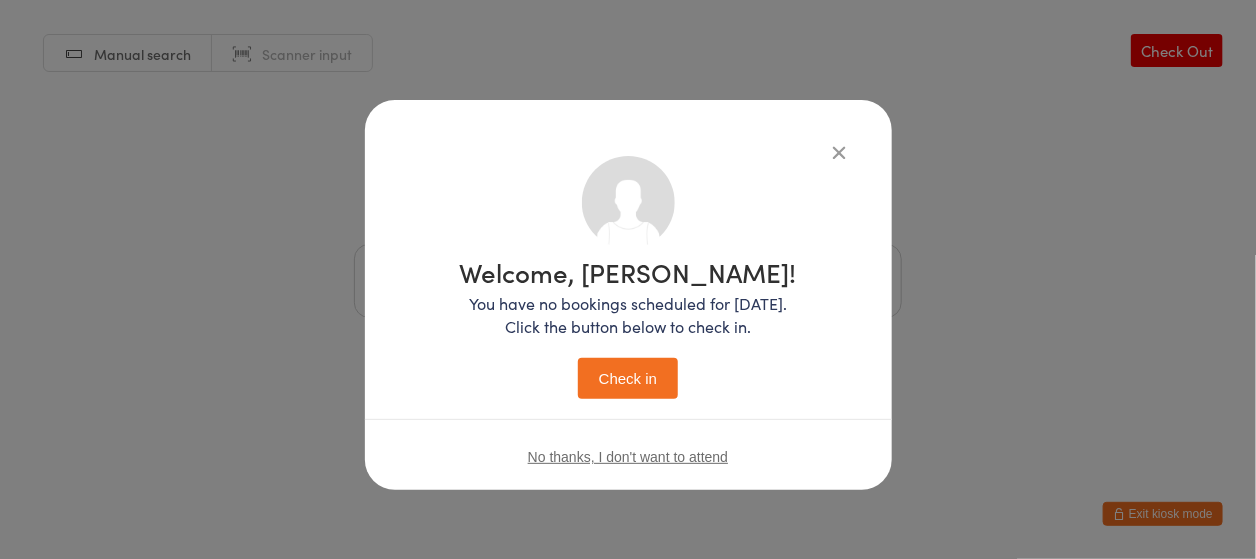 click on "Check in" at bounding box center (628, 378) 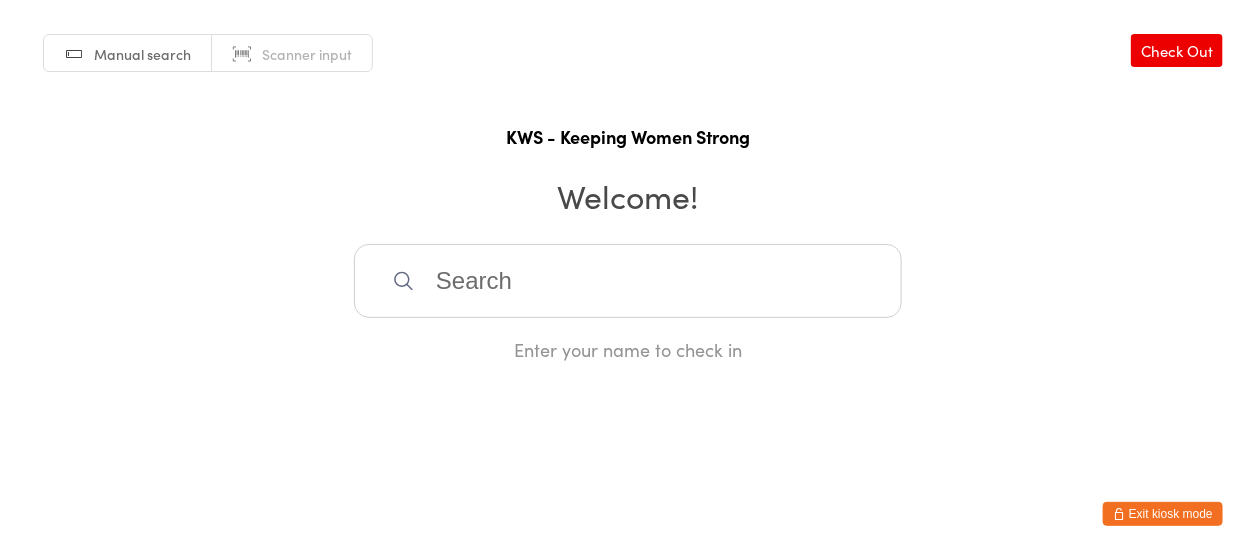 click at bounding box center [628, 281] 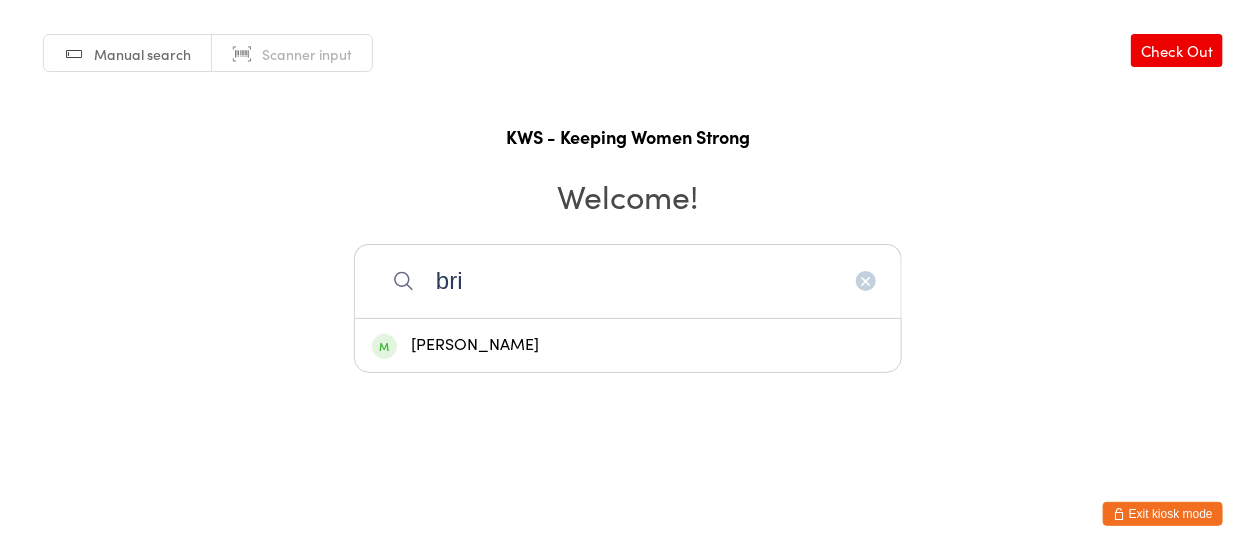 type on "bri" 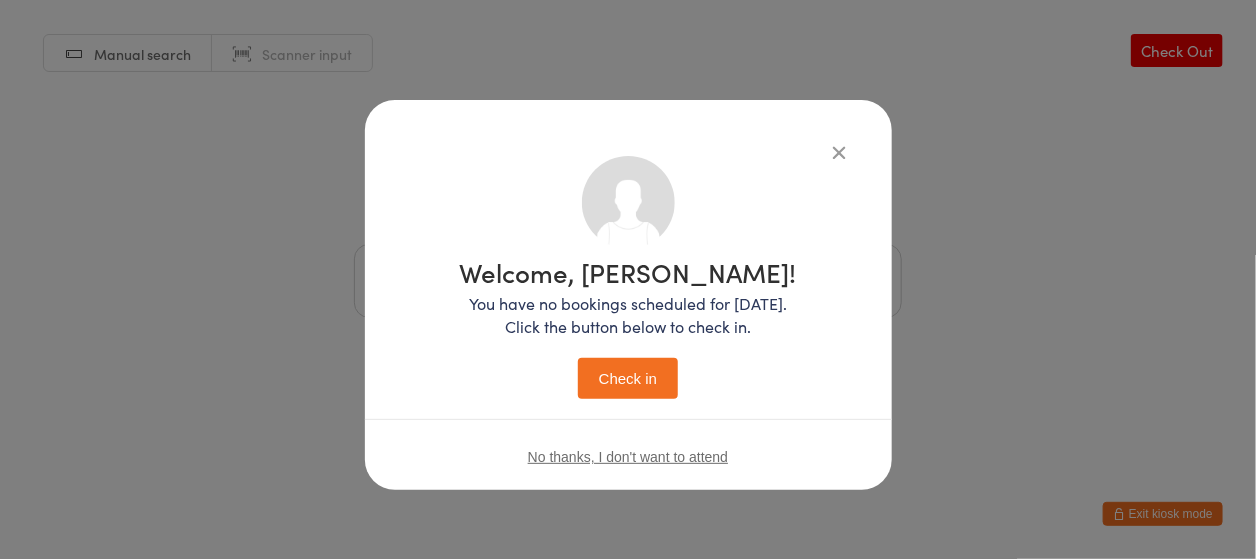 click on "You have now entered Kiosk Mode. Members will be able to check themselves in using the search field below. Click "Exit kiosk mode" below to exit Kiosk Mode at any time. Checked in successfully. Manual search Scanner input Check Out KWS - Keeping Women Strong Welcome! Enter your name to check in Exit kiosk mode
Welcome, Bridget! You have no bookings scheduled for today. Click the button below to check in. Check in No thanks, I don't want to attend" at bounding box center (628, 279) 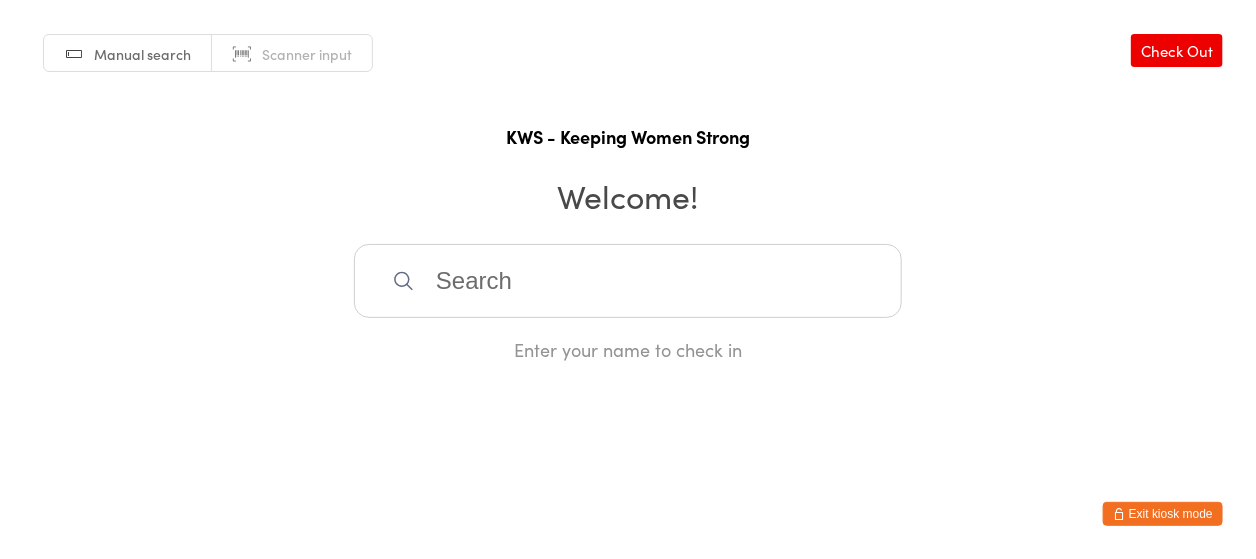 click at bounding box center (628, 281) 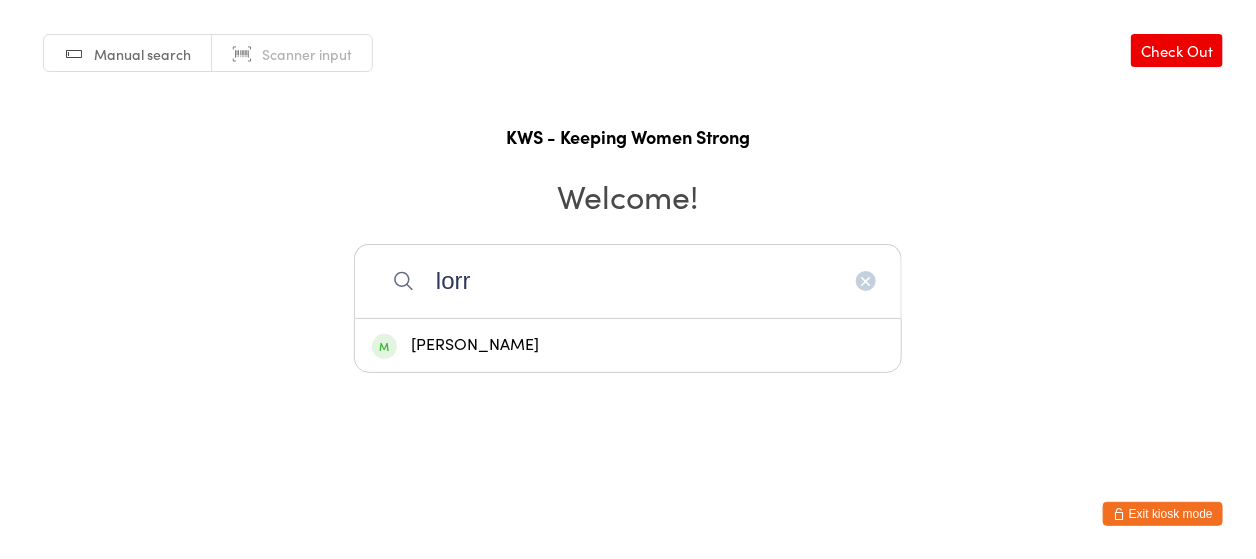 type on "lorr" 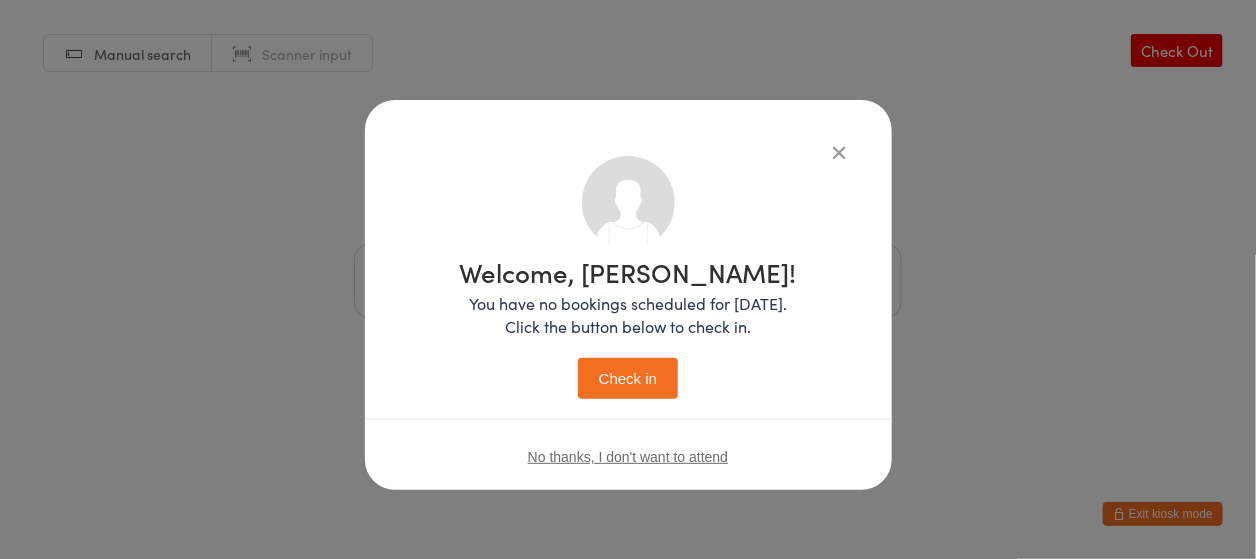 click on "Check in" at bounding box center (628, 378) 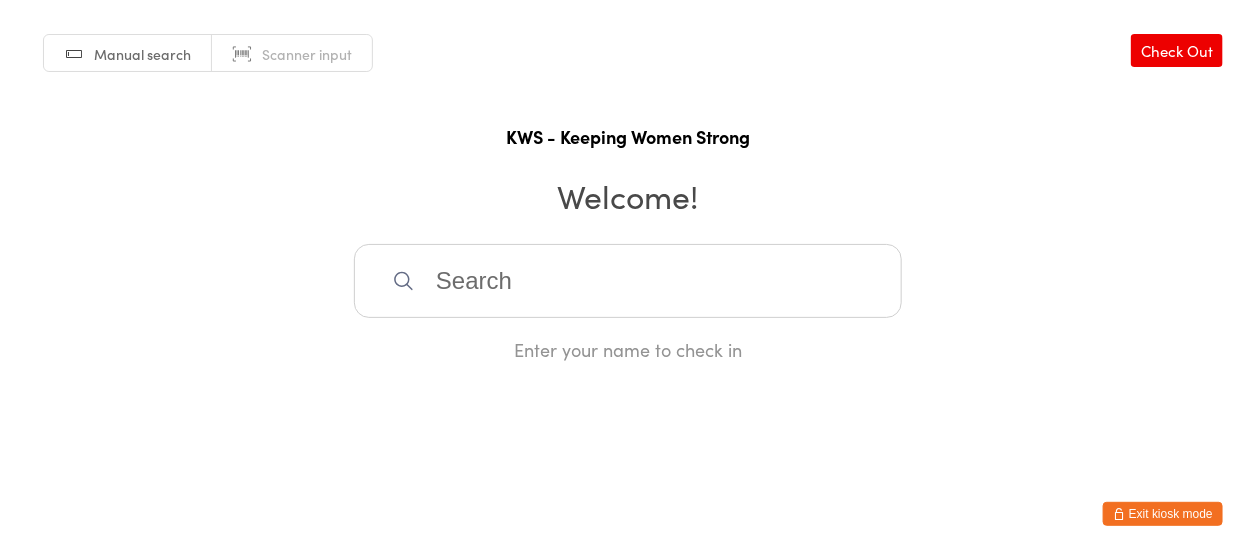 click on "You have now entered Kiosk Mode. Members will be able to check themselves in using the search field below. Click "Exit kiosk mode" below to exit Kiosk Mode at any time. Checked in successfully. Manual search Scanner input Check Out KWS - Keeping Women Strong Welcome! Enter your name to check in Exit kiosk mode" at bounding box center [628, 279] 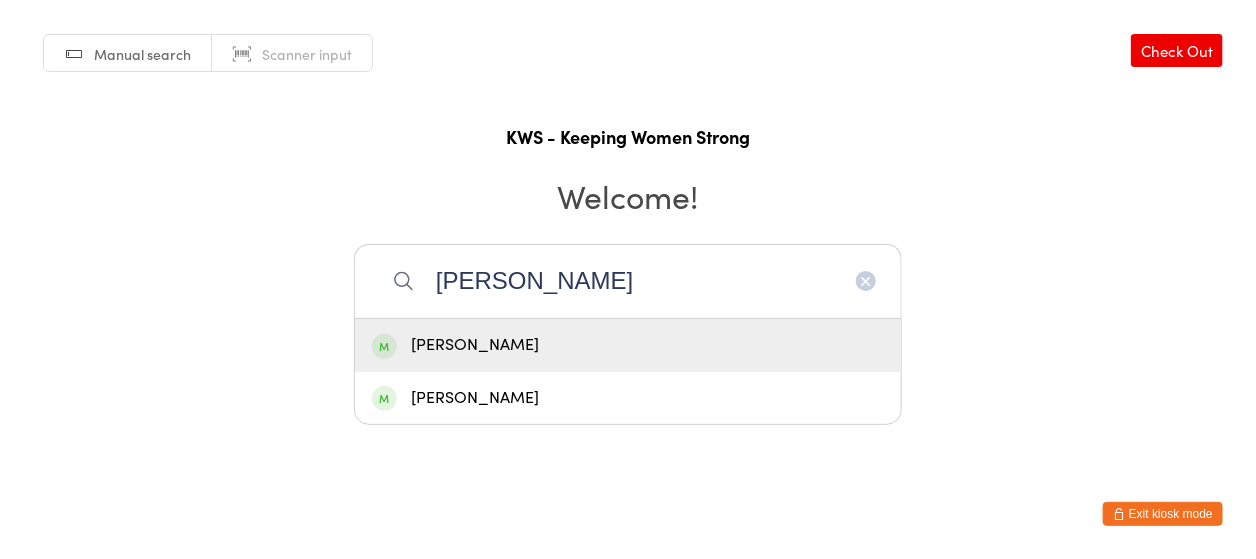 type on "Rae" 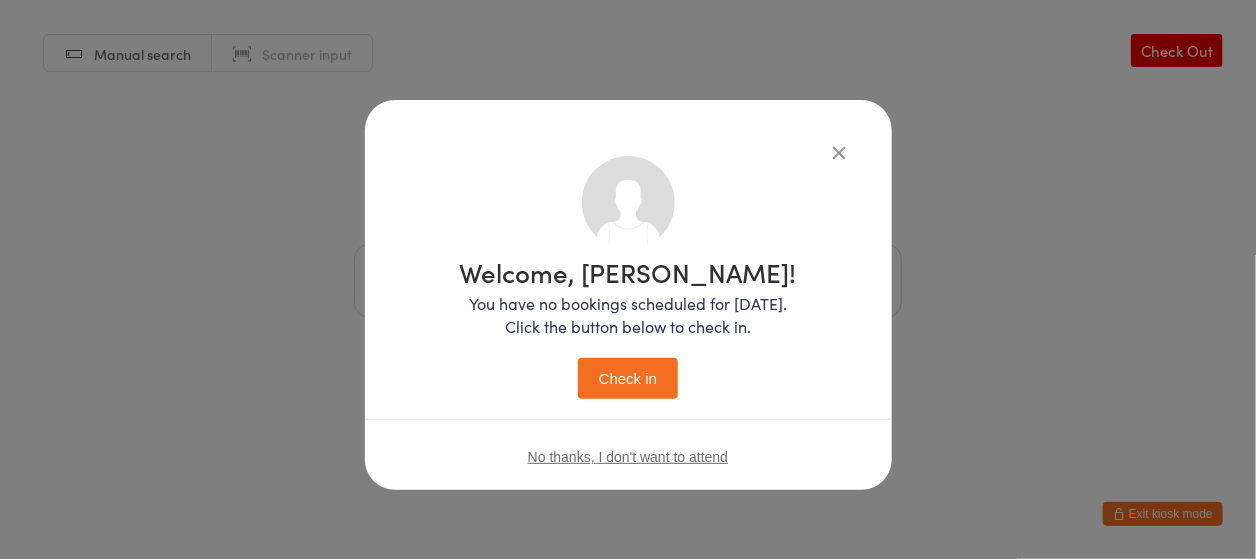 click on "Check in" at bounding box center [628, 378] 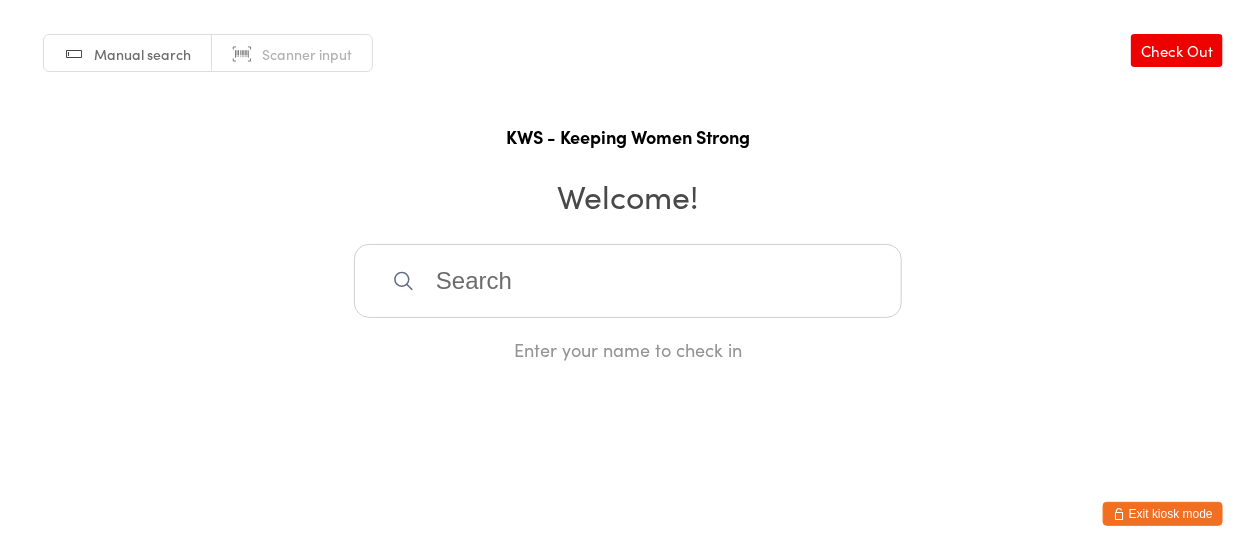 drag, startPoint x: 609, startPoint y: 289, endPoint x: 438, endPoint y: 267, distance: 172.4094 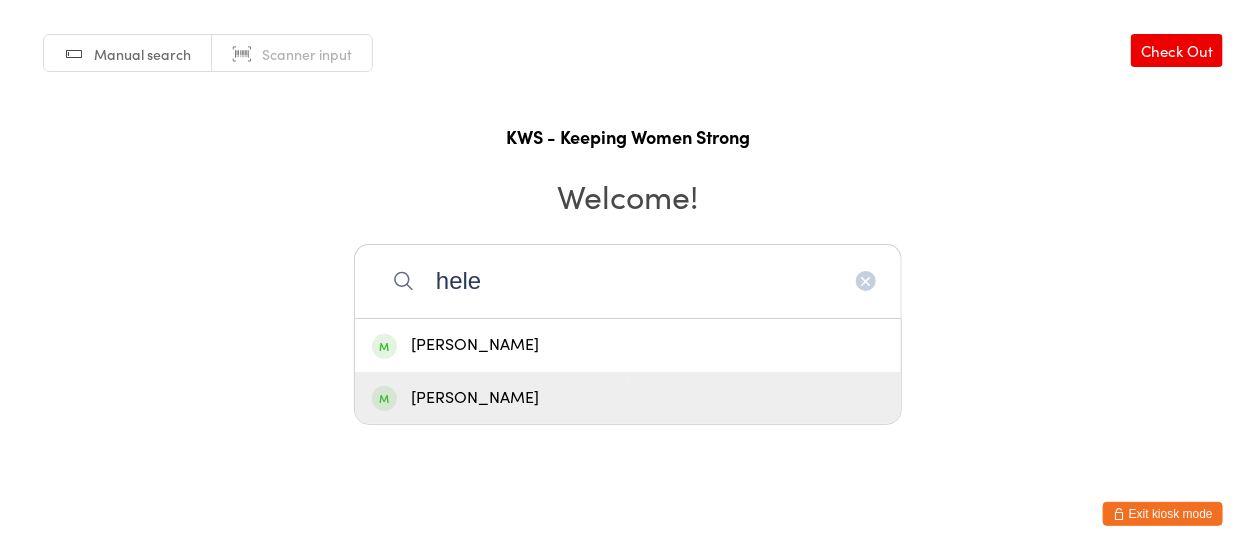 type on "hele" 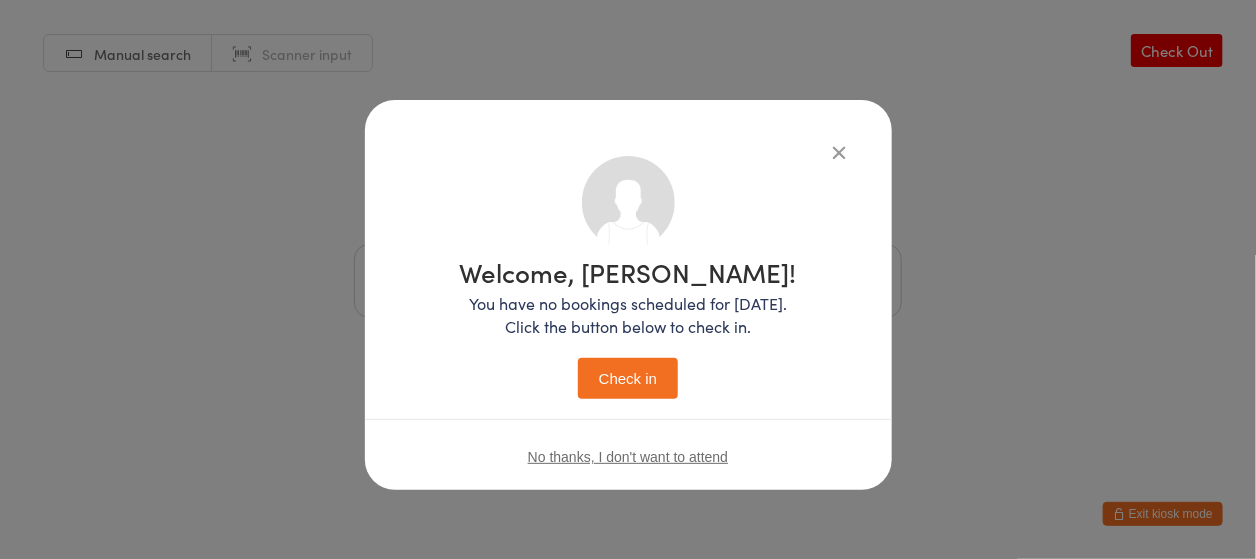 click on "Check in" at bounding box center (628, 378) 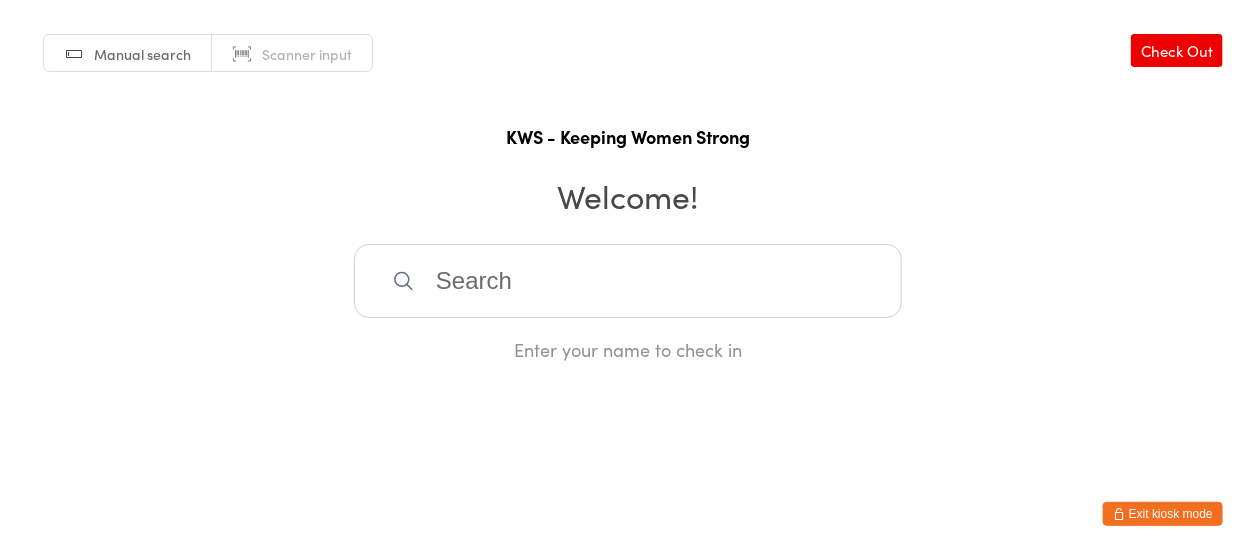 click at bounding box center (628, 281) 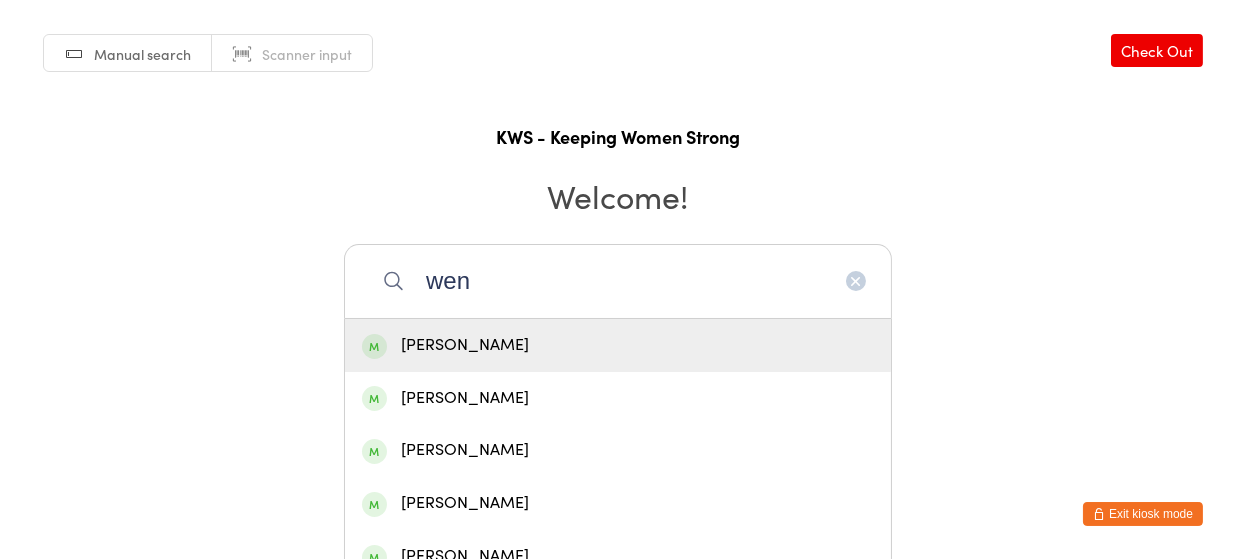 type on "wen" 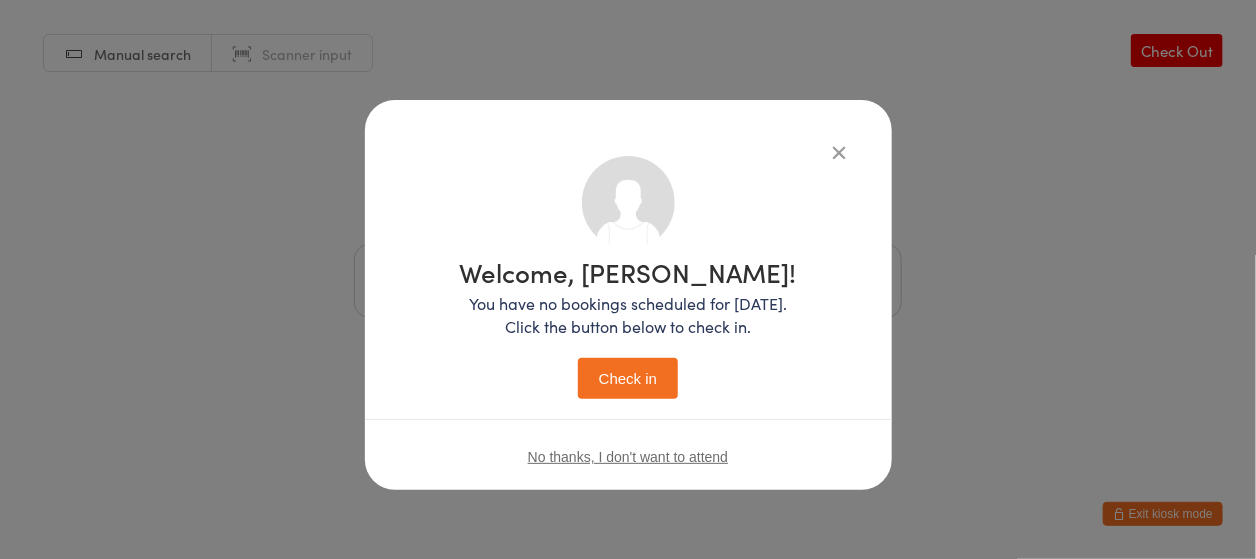 click on "Check in" at bounding box center [628, 378] 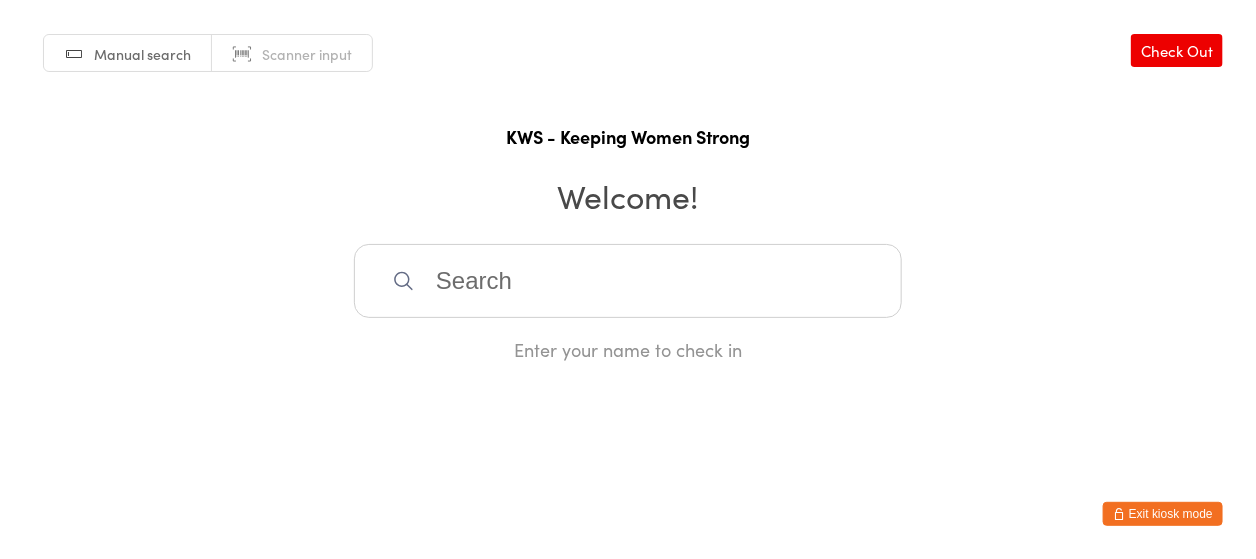click at bounding box center (628, 281) 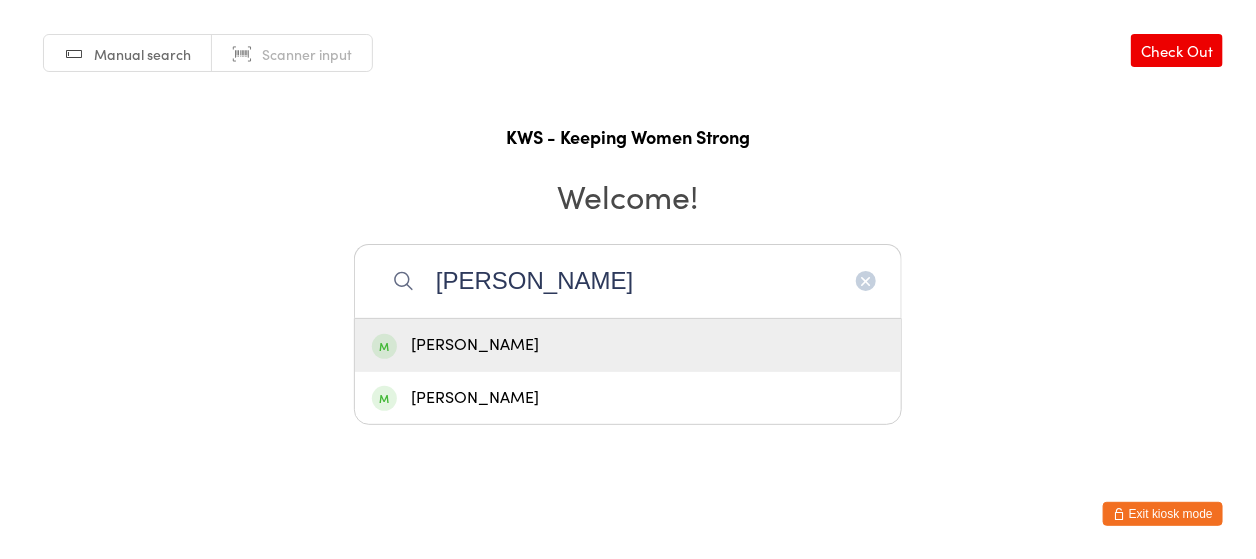 type on "roslyn" 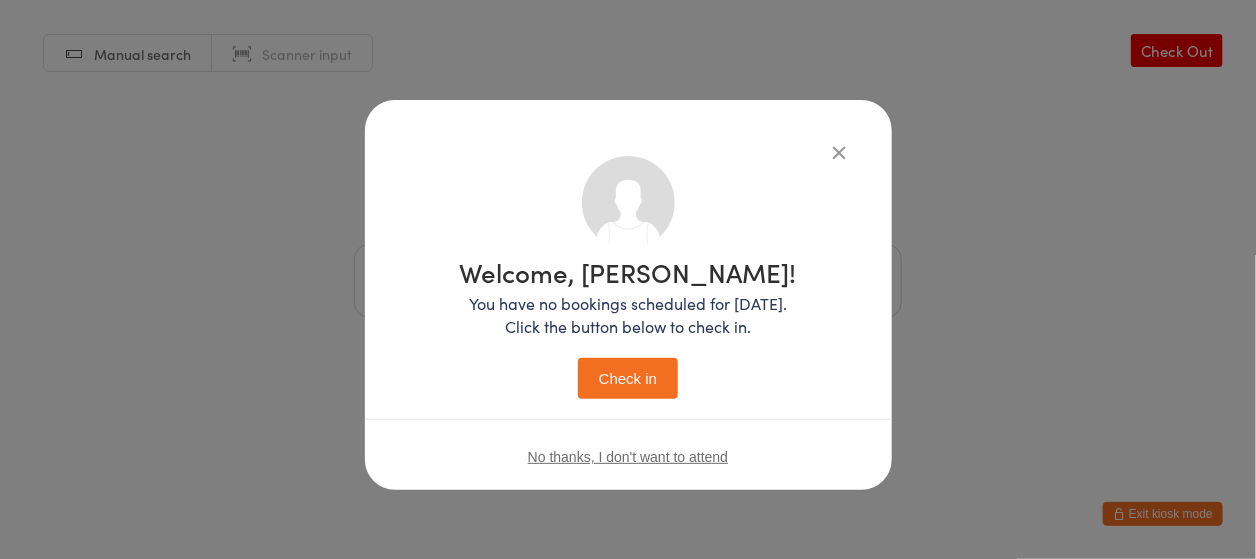 click on "Check in" at bounding box center (628, 378) 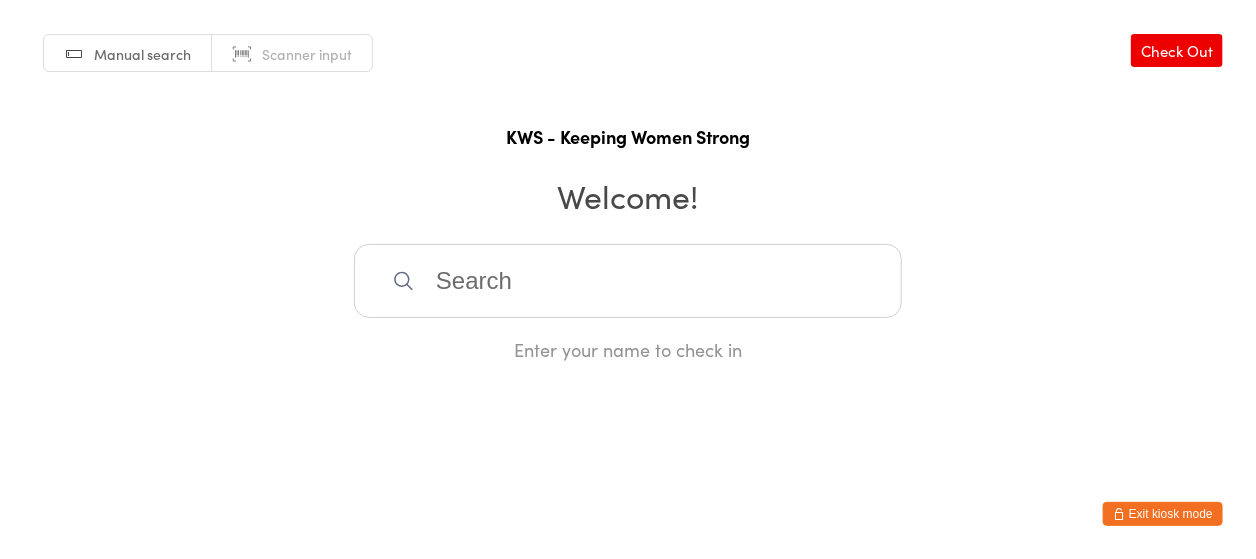 click at bounding box center [628, 281] 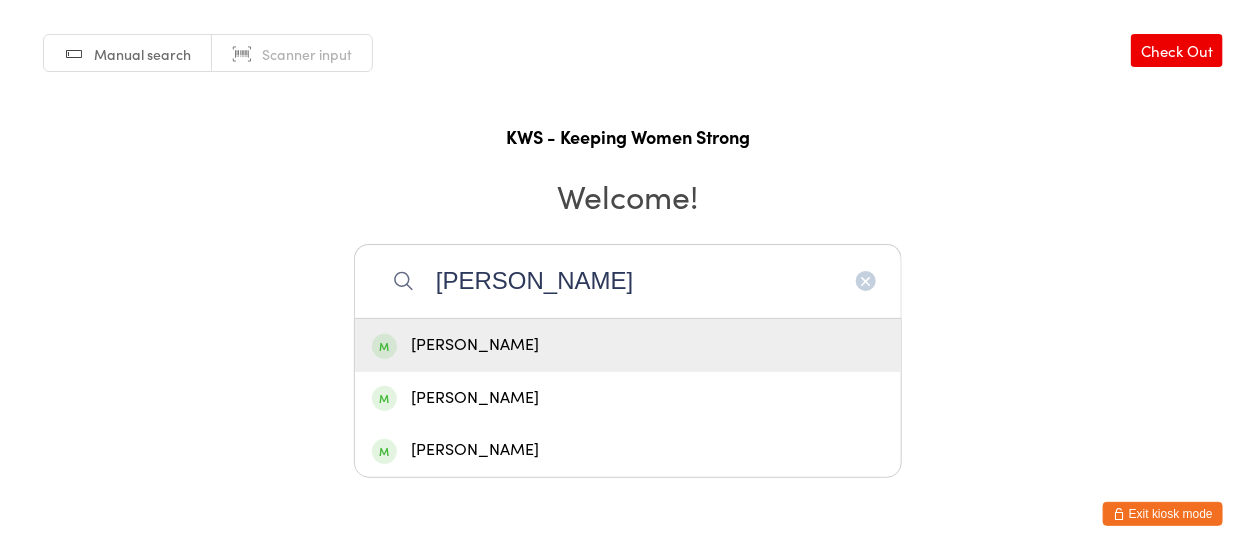 type on "julie" 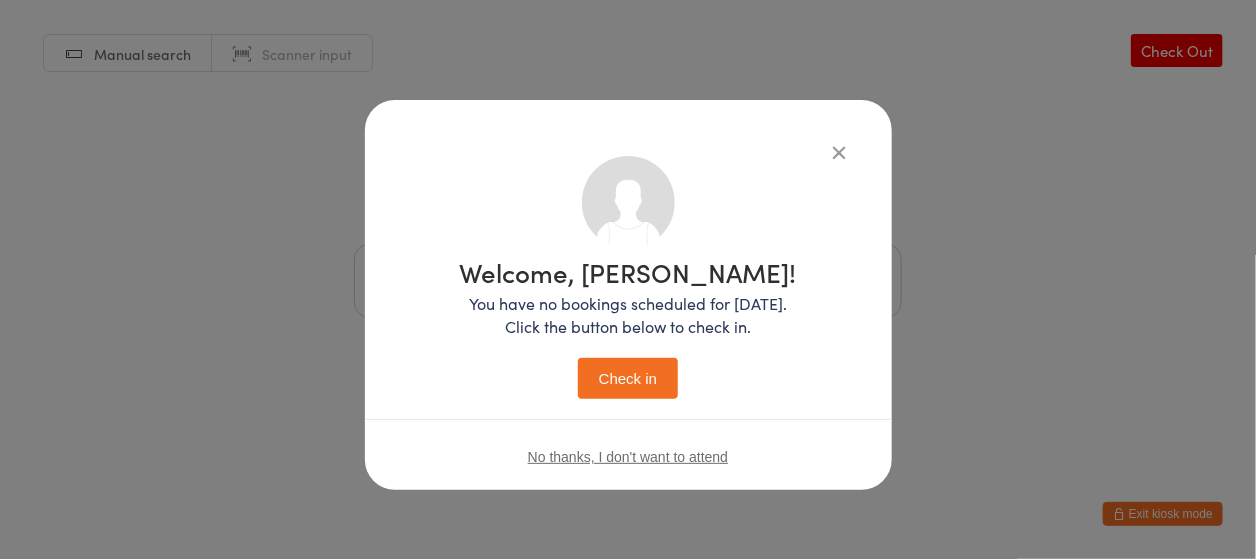 click on "Check in" at bounding box center [628, 378] 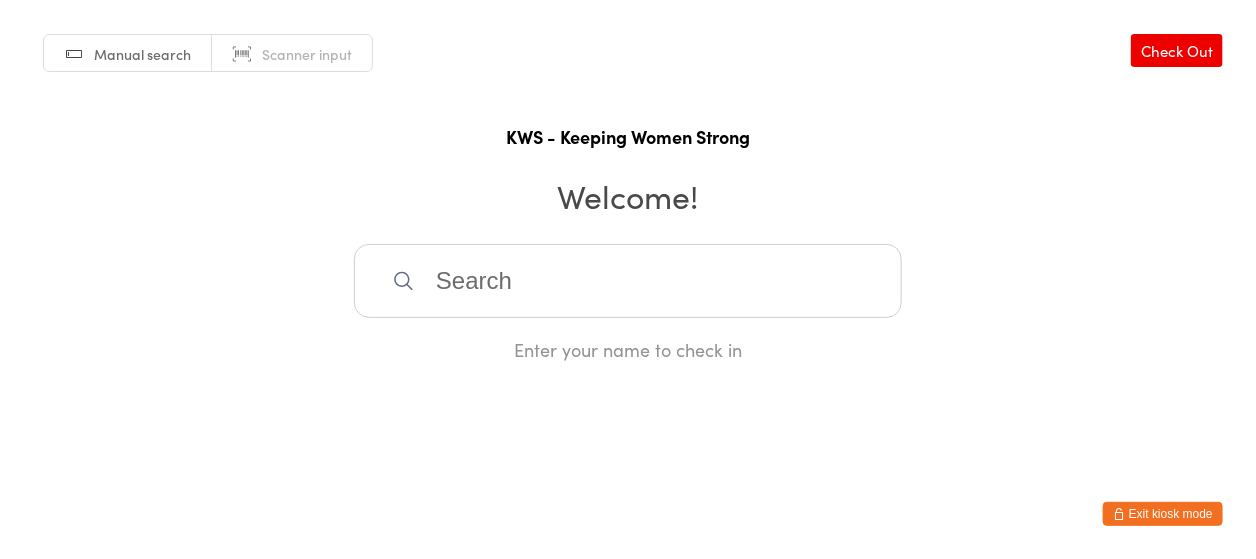 click at bounding box center [628, 281] 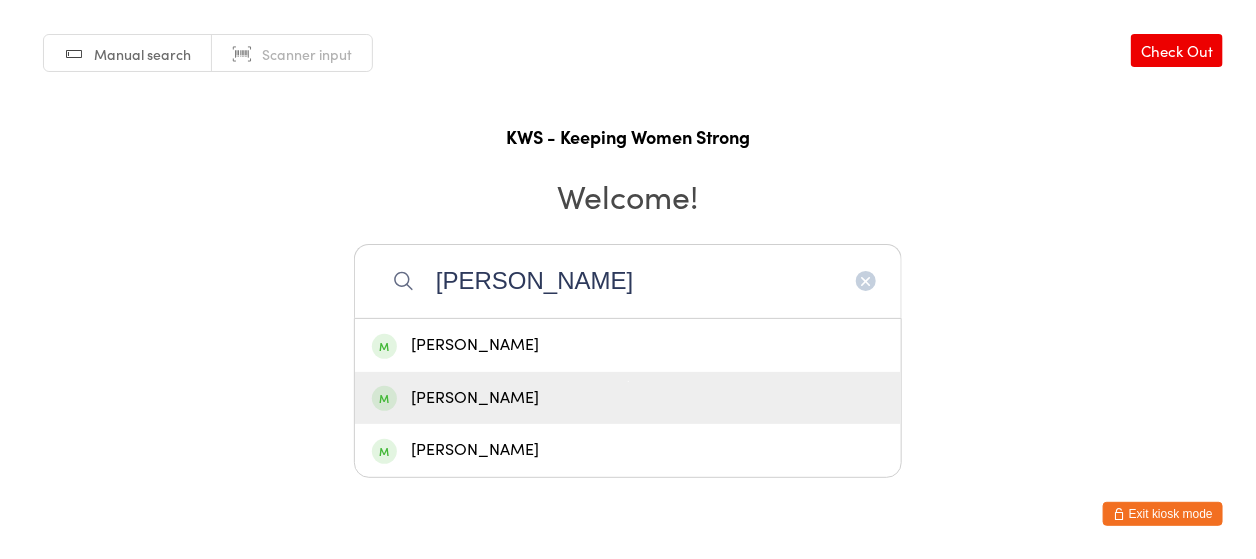 type on "julia" 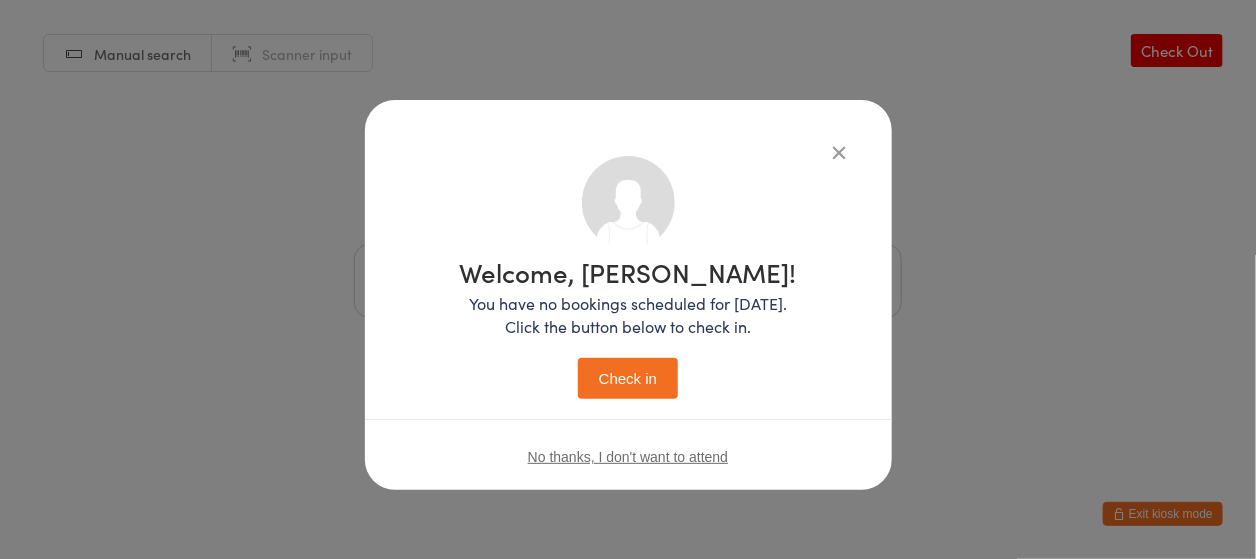 click on "Check in" at bounding box center (628, 378) 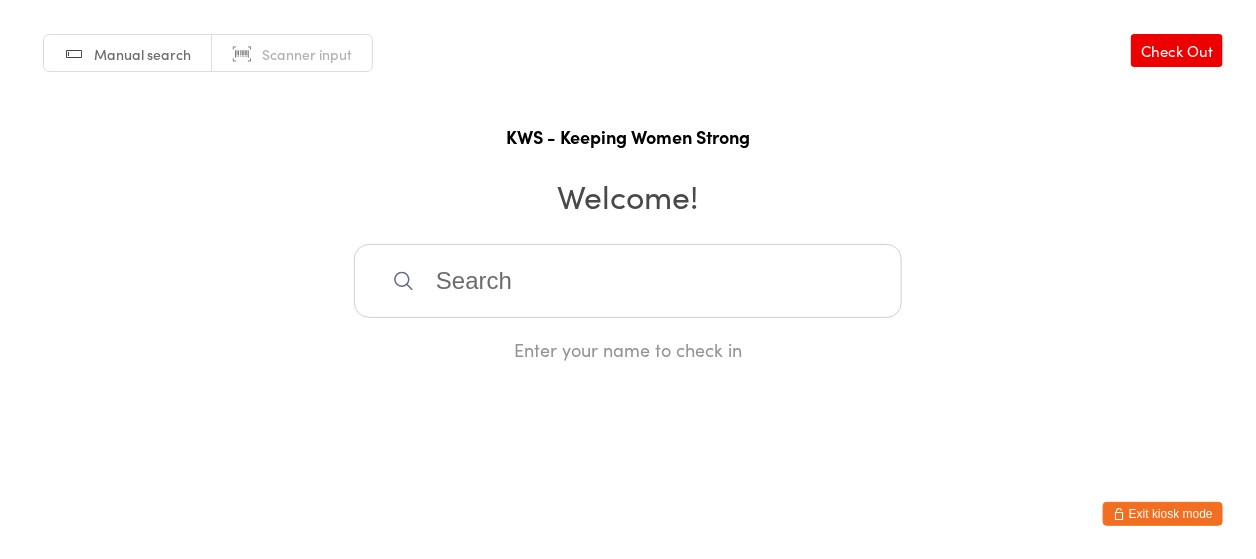 click at bounding box center (628, 281) 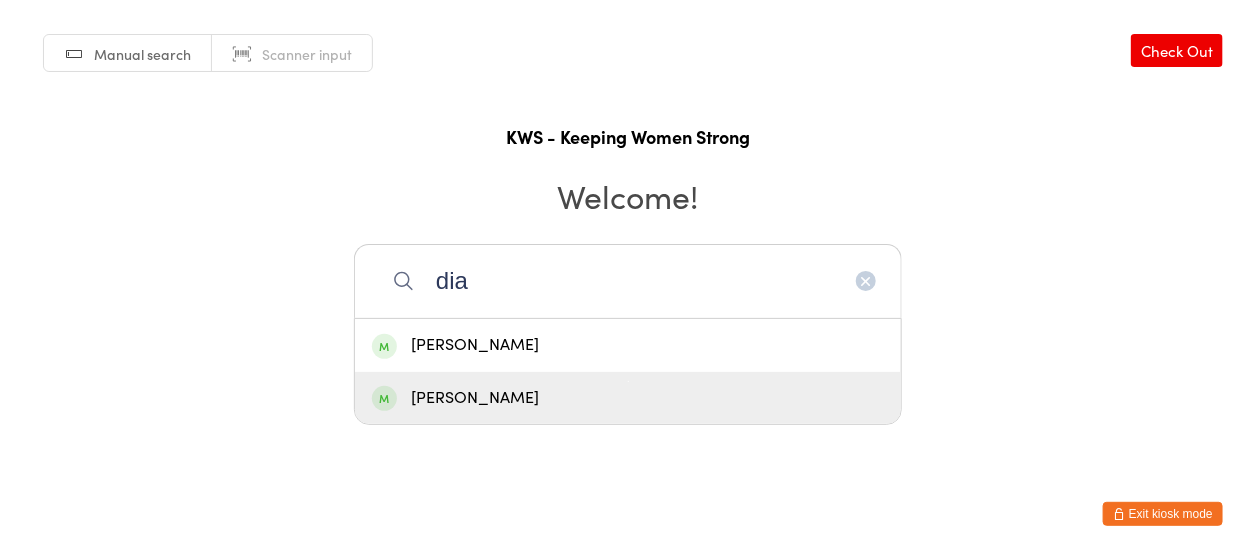 type on "dia" 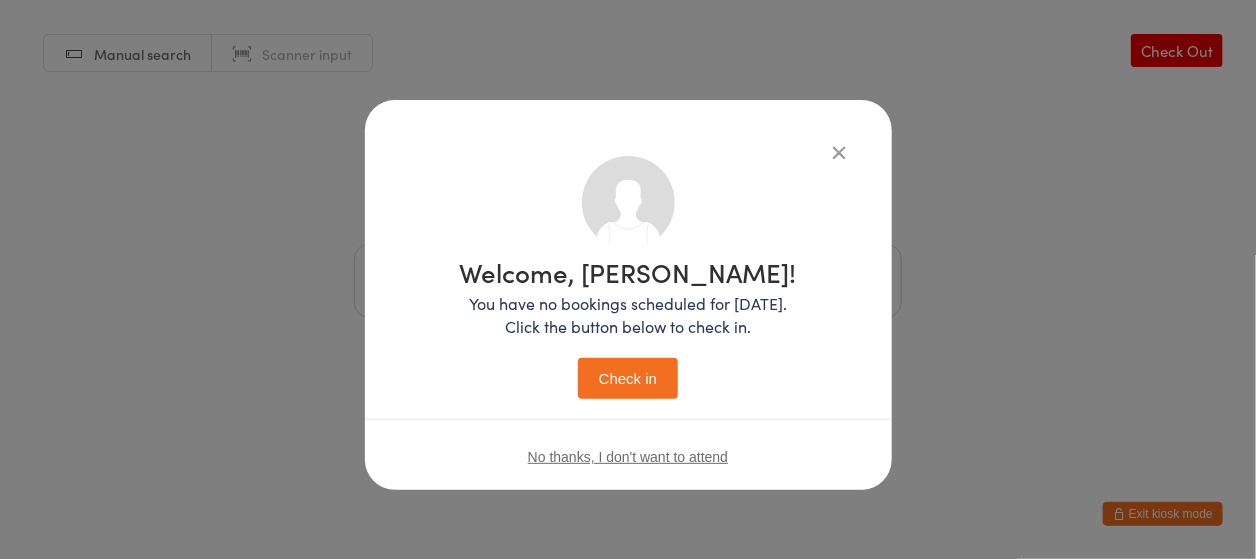 click on "Check in" at bounding box center [628, 378] 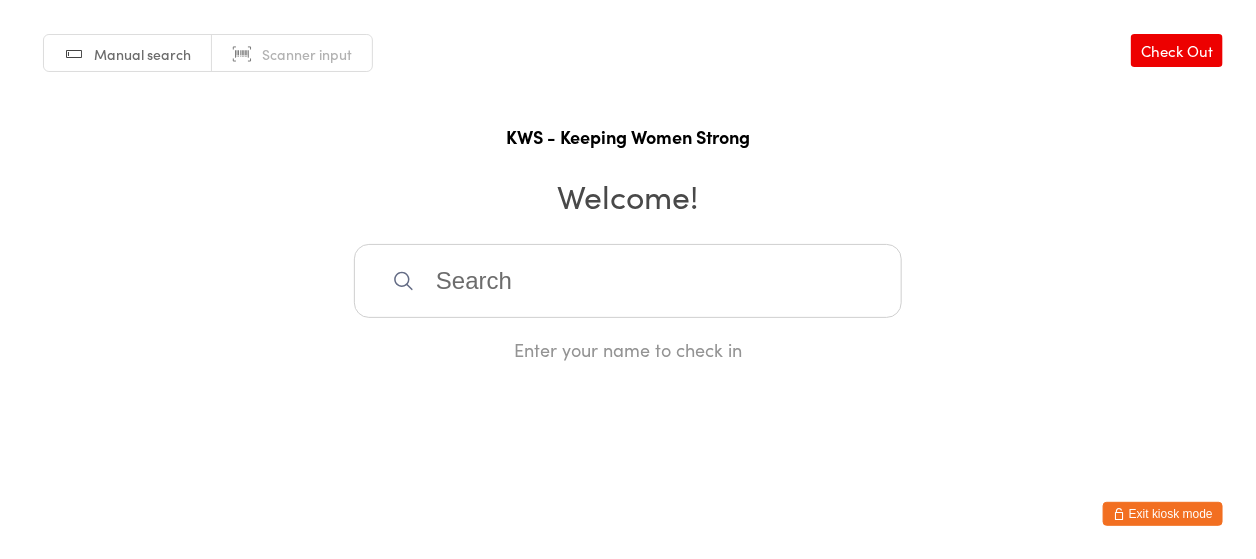 click at bounding box center (628, 281) 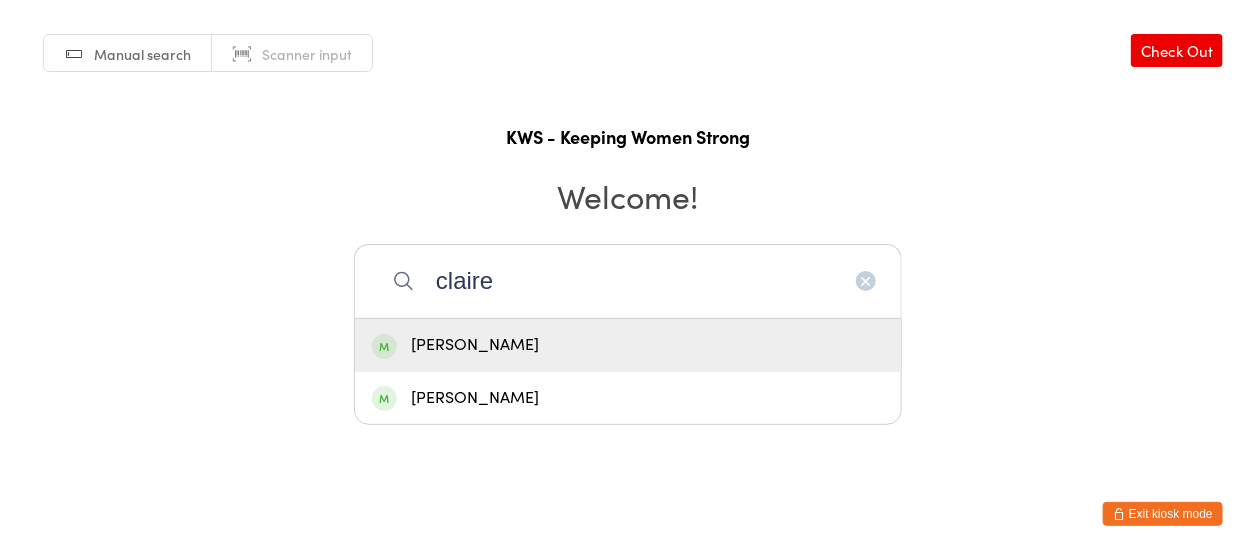 type on "claire" 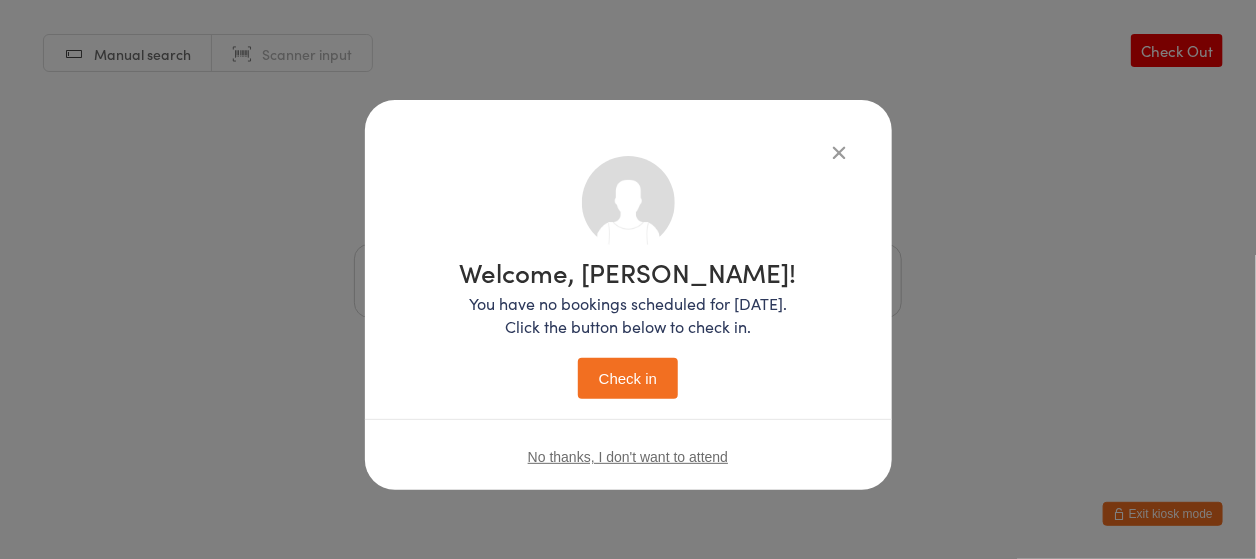 click on "Check in" at bounding box center (628, 378) 